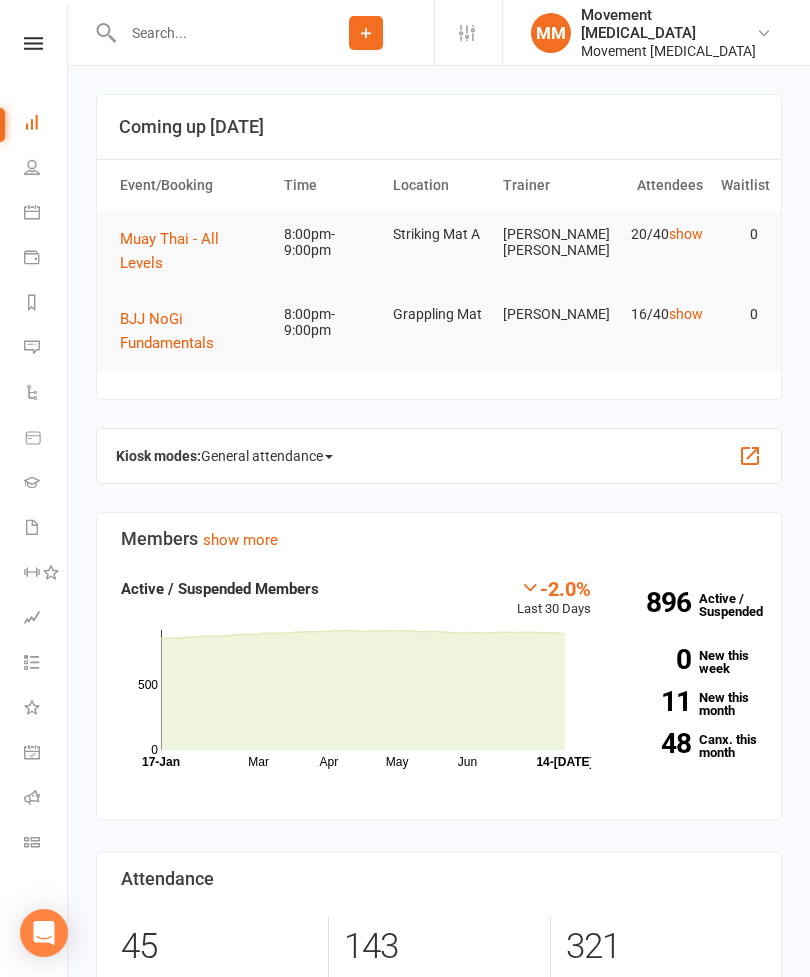 scroll, scrollTop: 0, scrollLeft: 0, axis: both 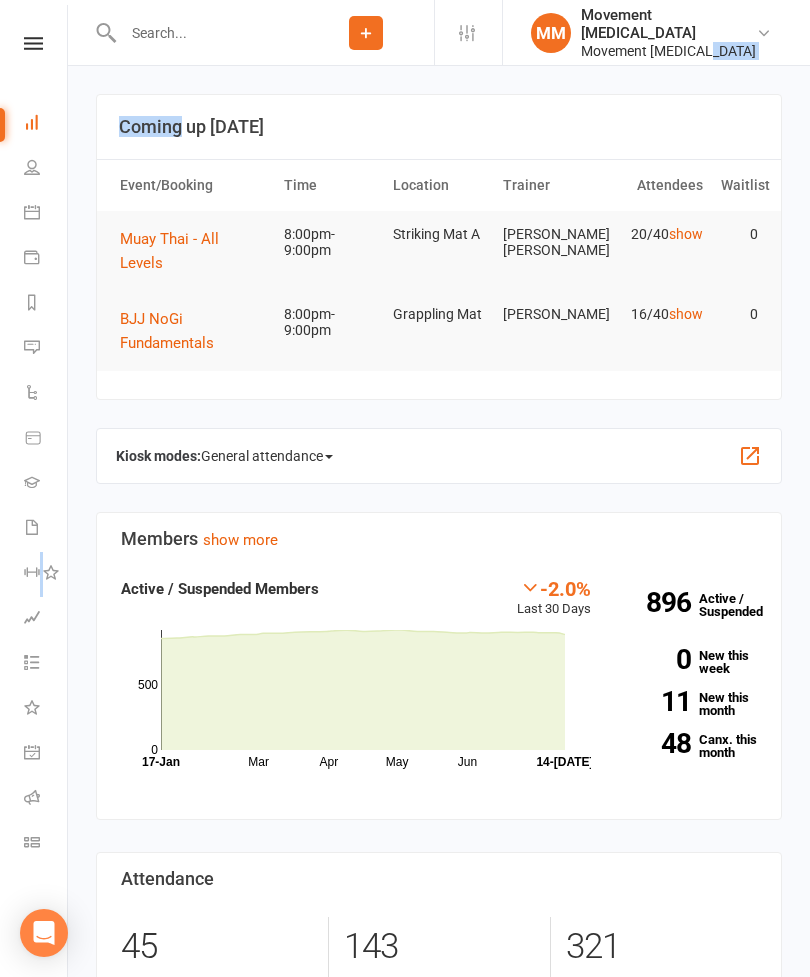 click on "BJJ NoGi Fundamentals" at bounding box center (167, 331) 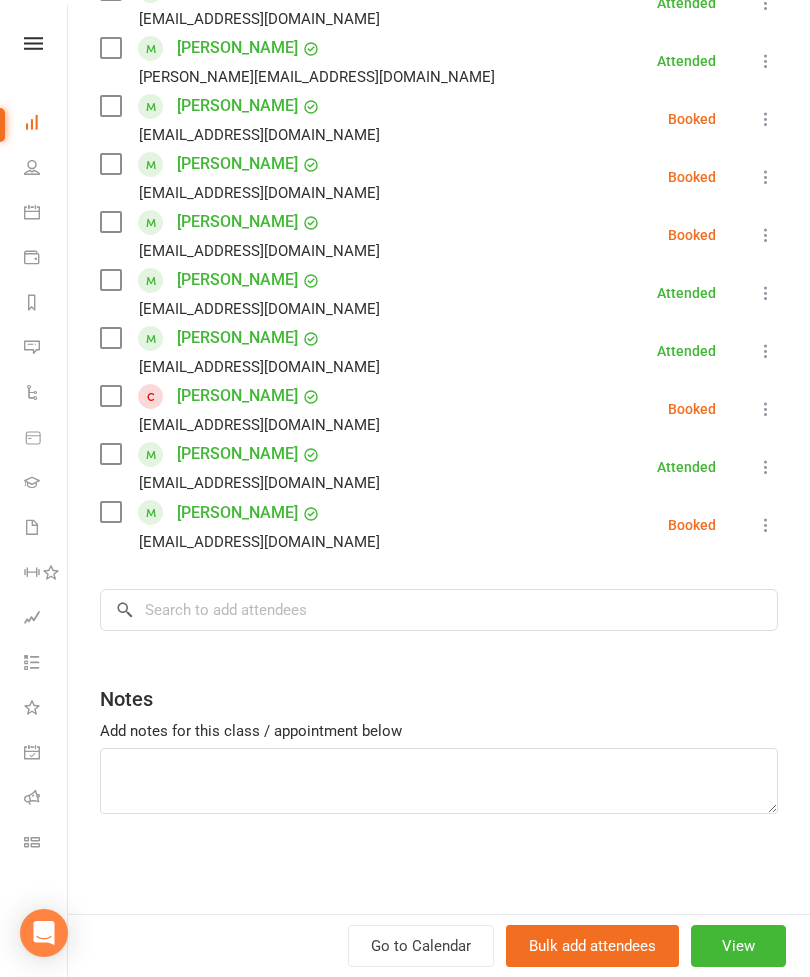 scroll, scrollTop: 744, scrollLeft: 0, axis: vertical 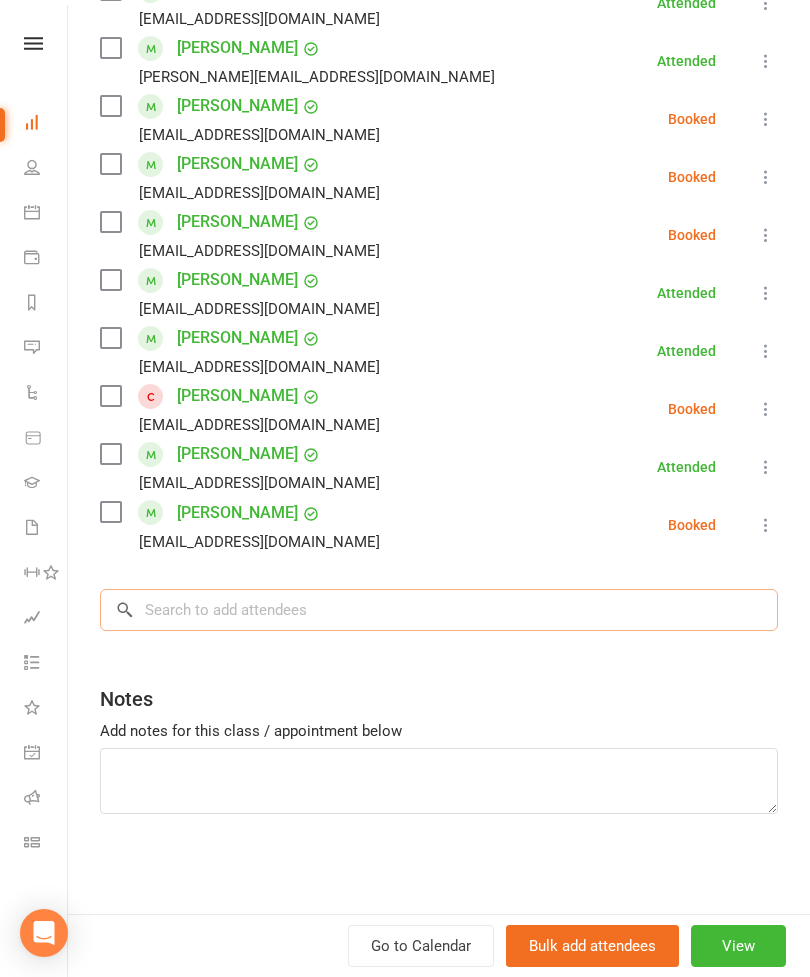 click at bounding box center (439, 610) 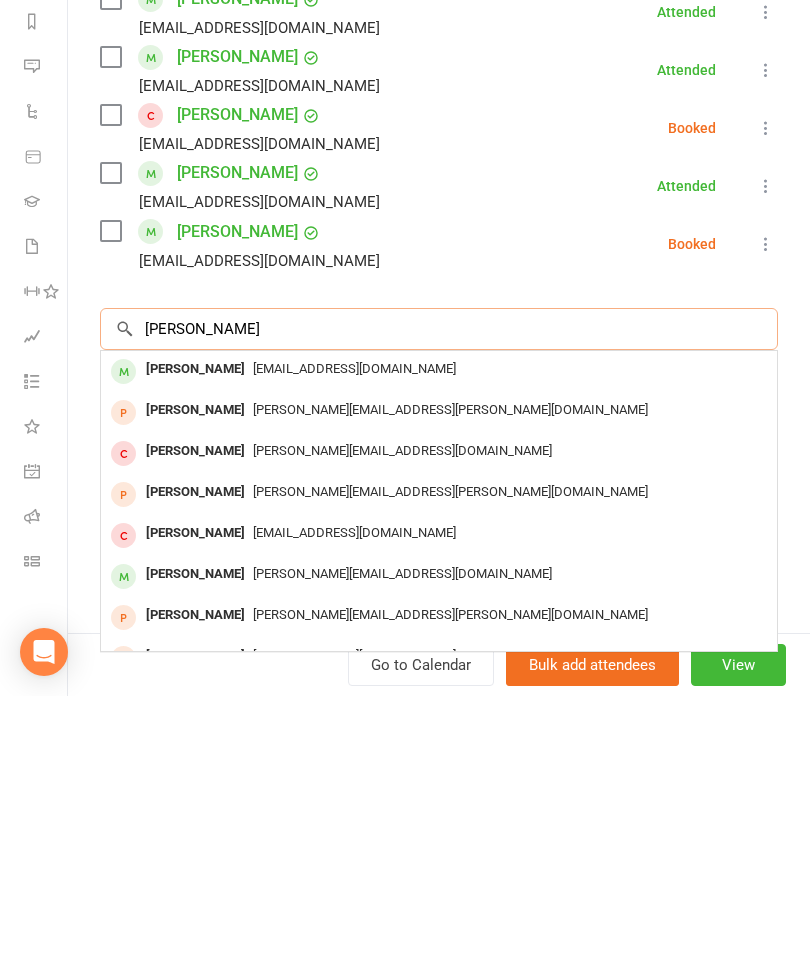 type on "[PERSON_NAME]" 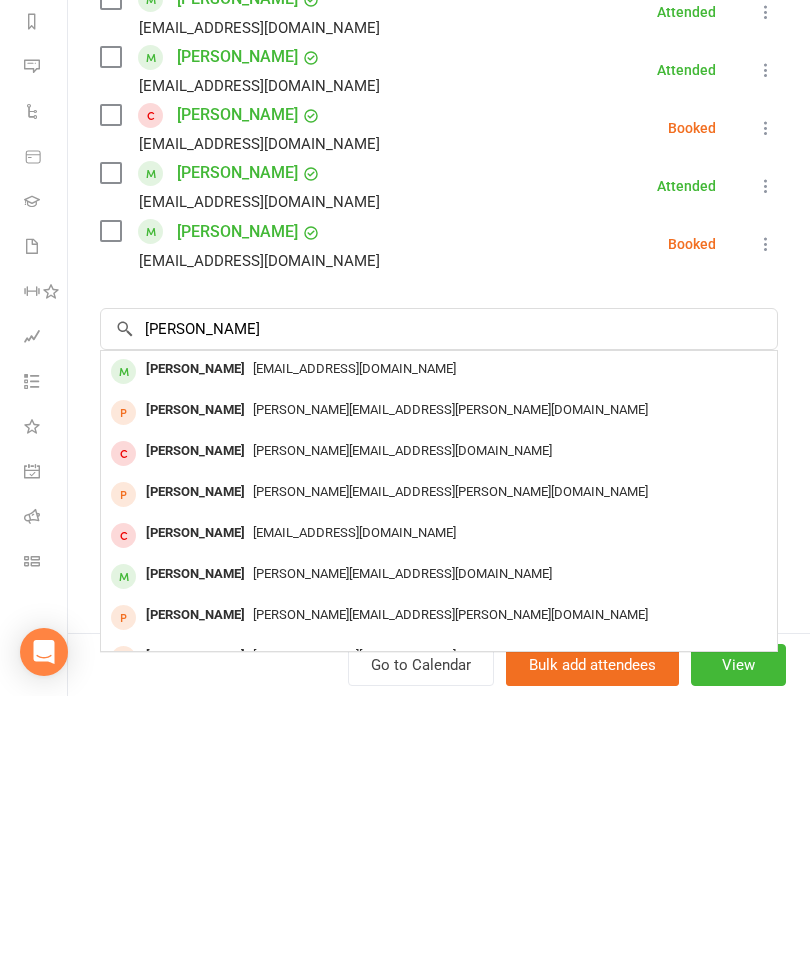 click on "[PERSON_NAME] [EMAIL_ADDRESS][DOMAIN_NAME]" at bounding box center (439, 652) 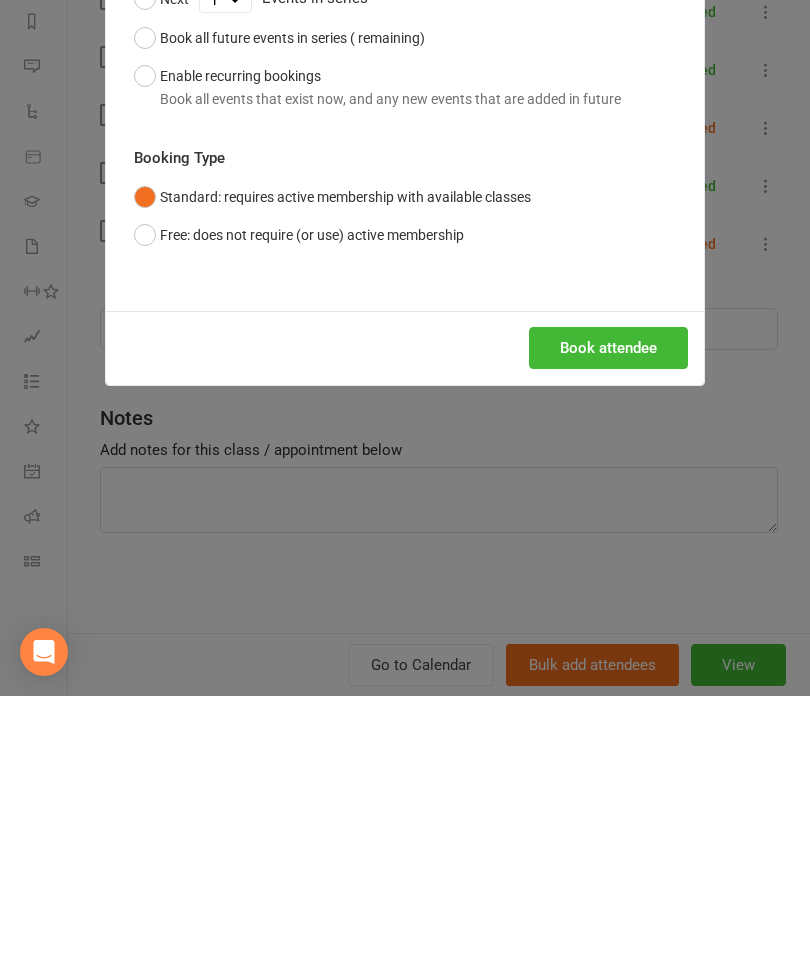 scroll, scrollTop: 281, scrollLeft: 0, axis: vertical 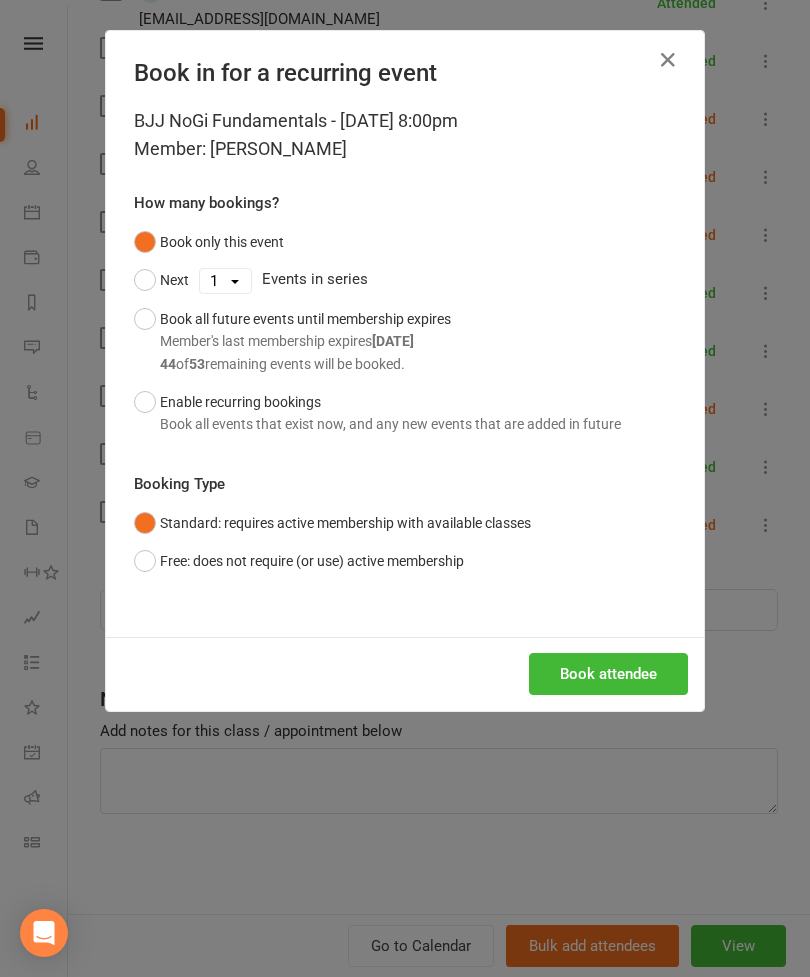 click on "Book attendee" at bounding box center (608, 674) 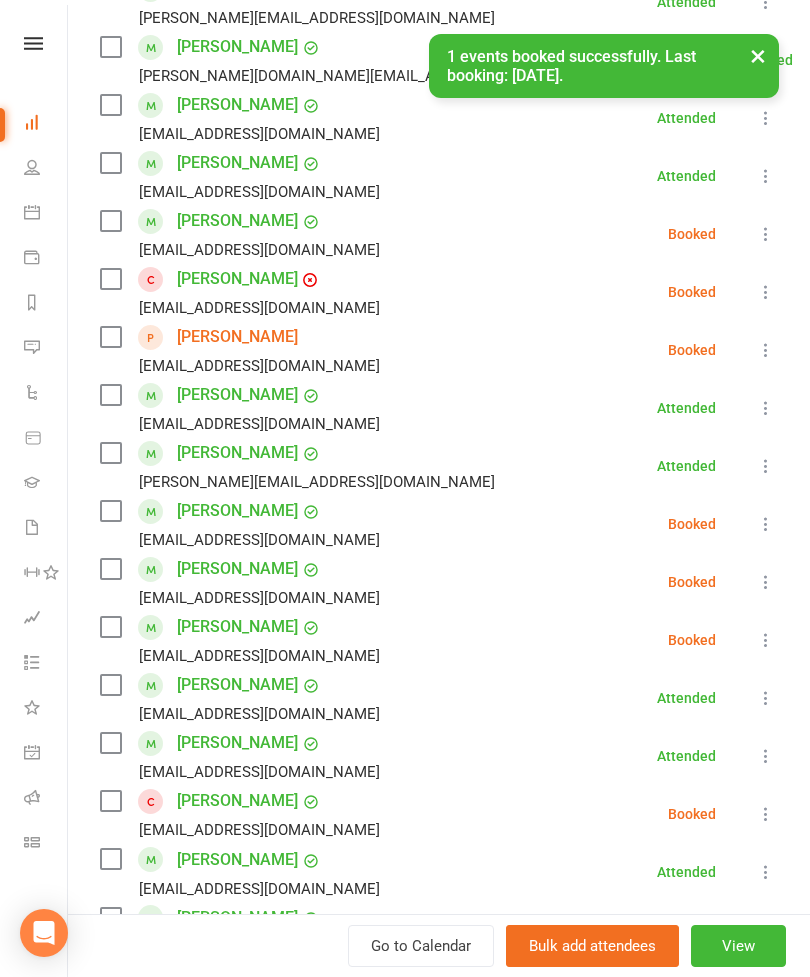 click at bounding box center [110, 395] 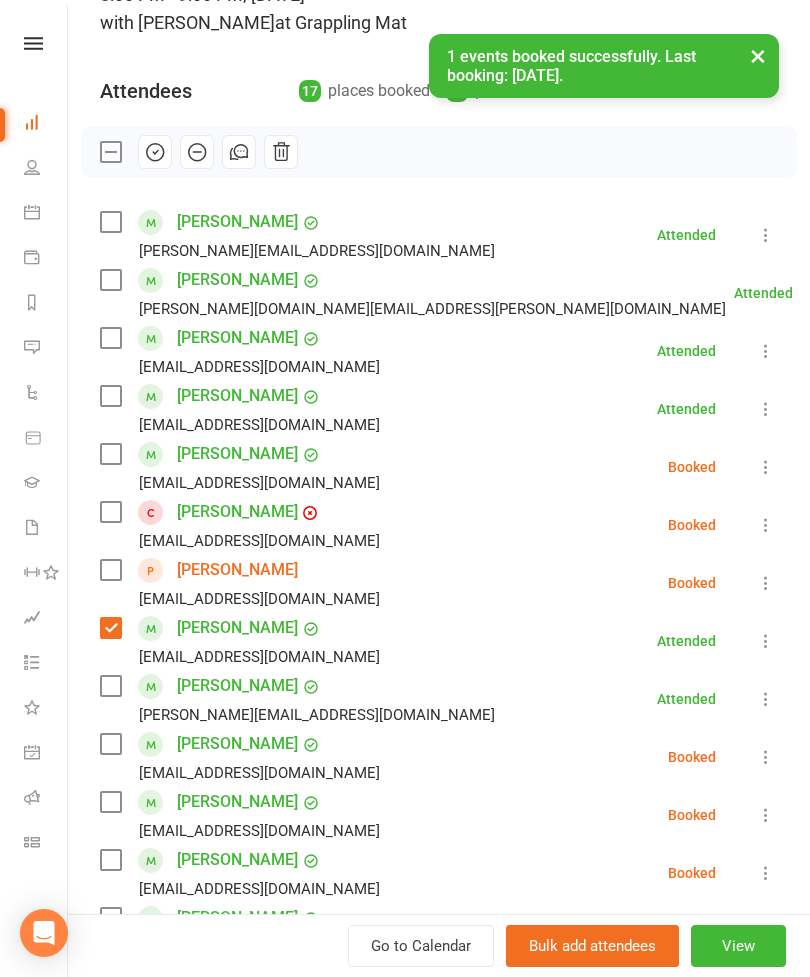 scroll, scrollTop: 163, scrollLeft: 0, axis: vertical 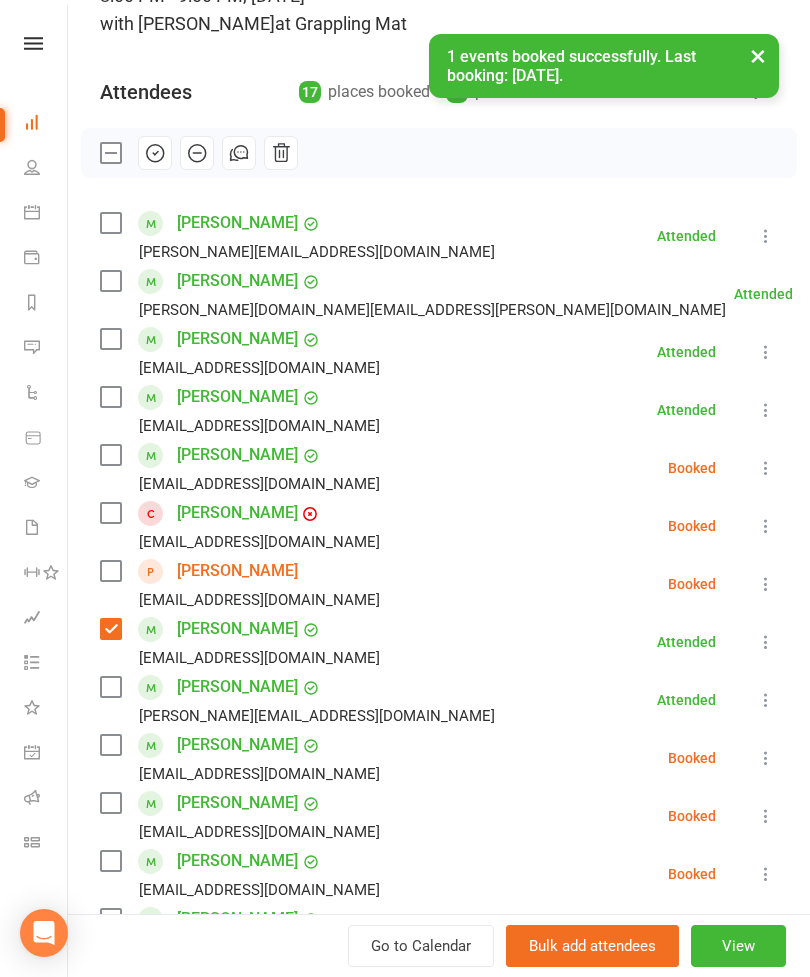 click at bounding box center (110, 455) 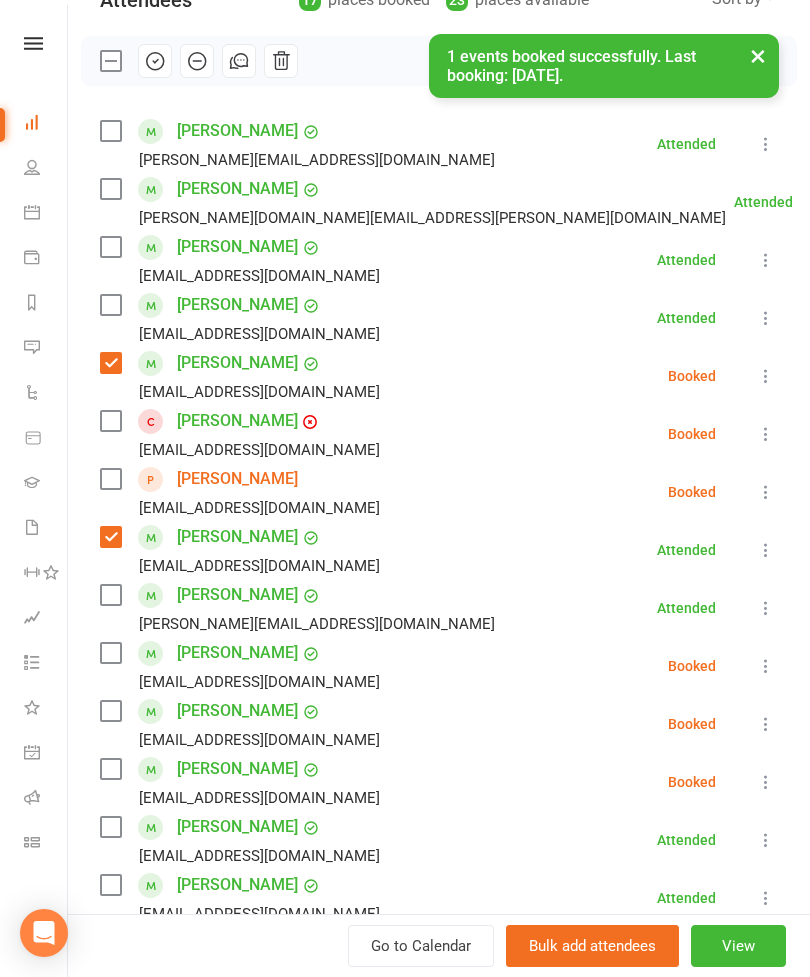 scroll, scrollTop: 393, scrollLeft: 0, axis: vertical 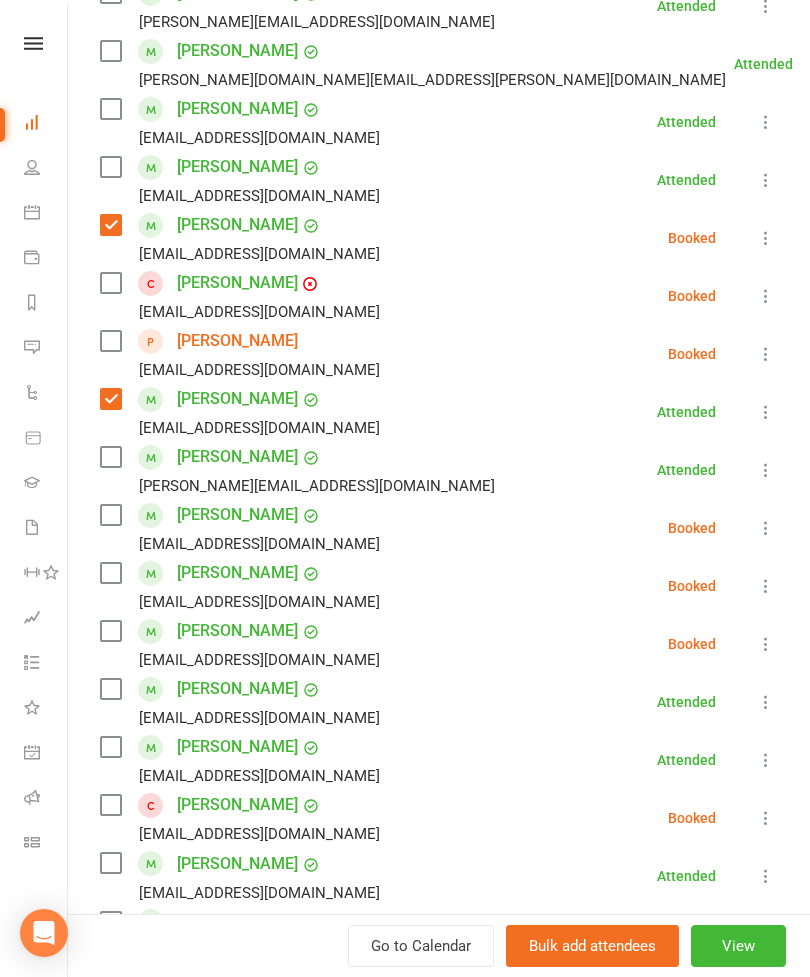 click at bounding box center [110, 341] 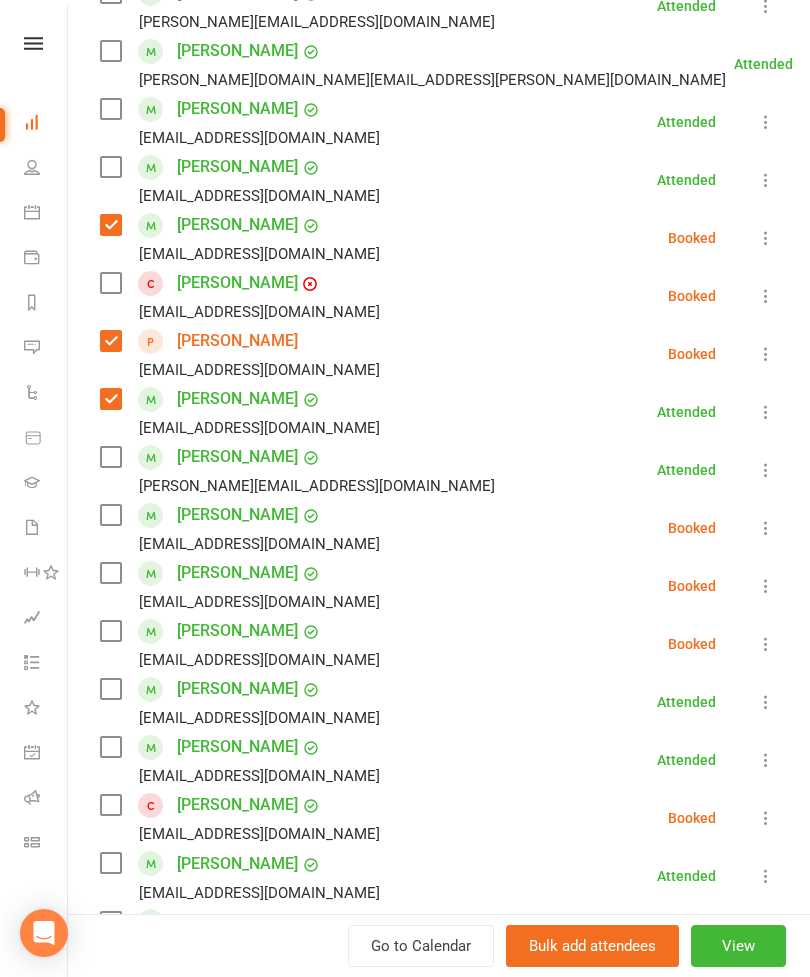 click at bounding box center (110, 283) 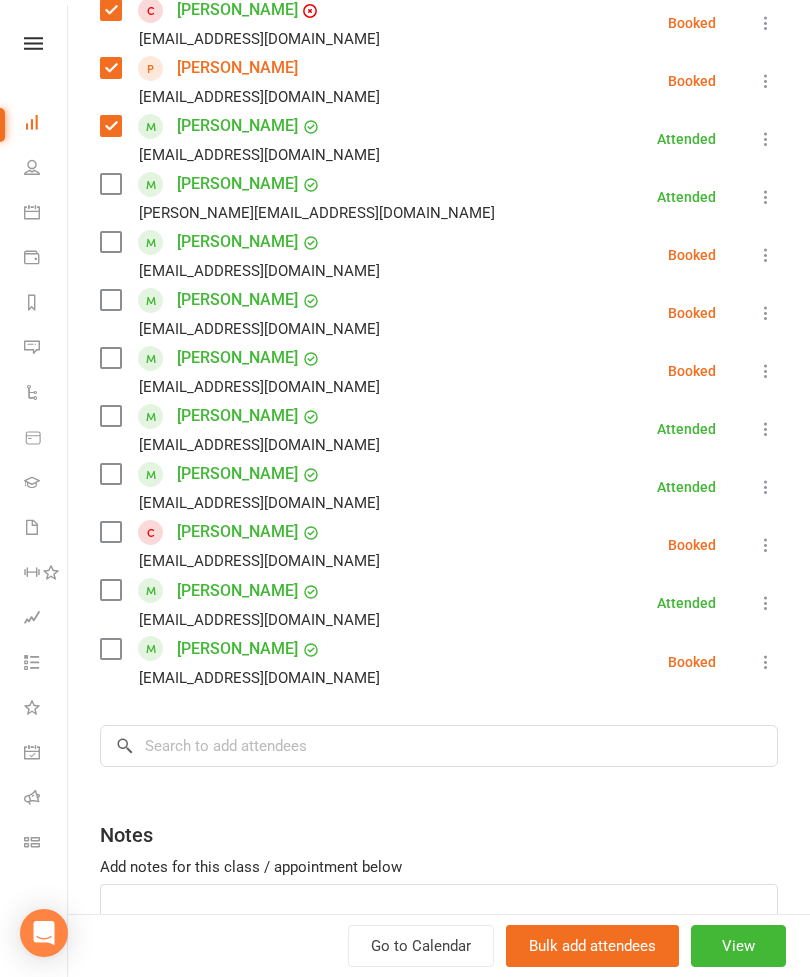 scroll, scrollTop: 708, scrollLeft: 0, axis: vertical 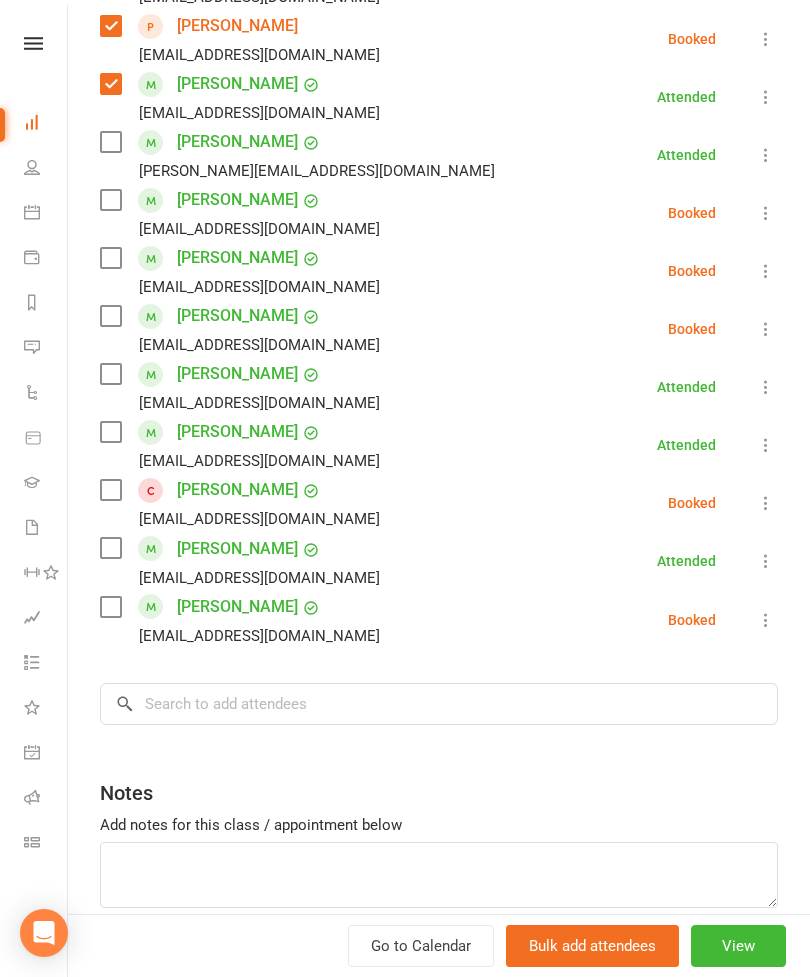 click at bounding box center [110, 432] 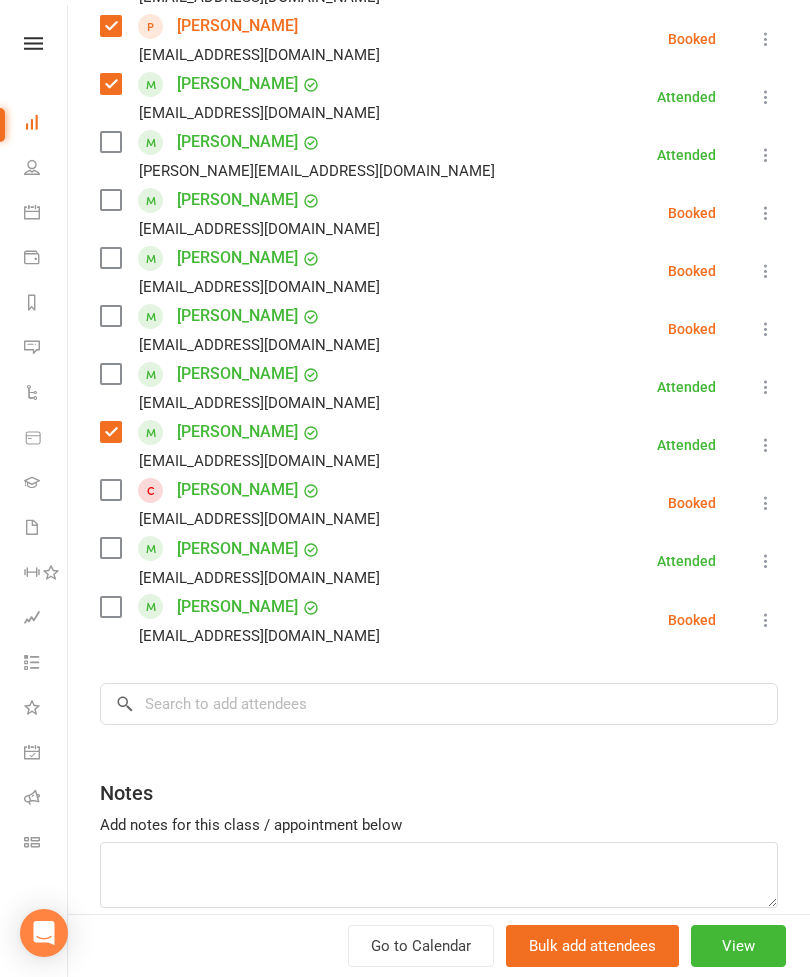 click at bounding box center [110, 258] 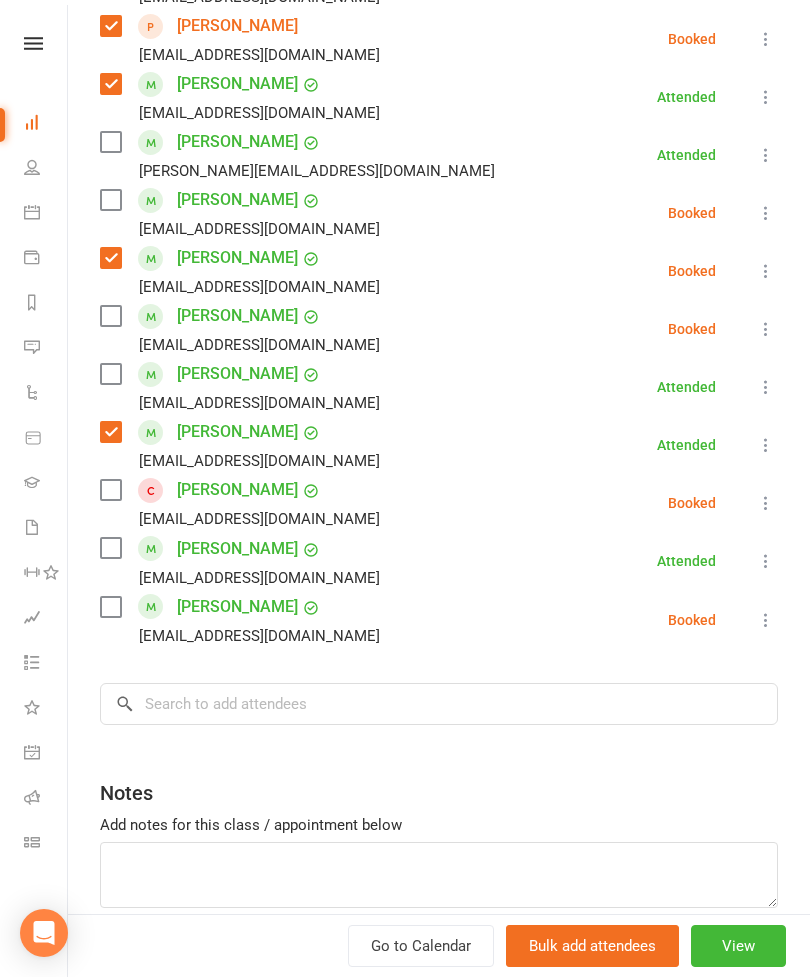 click at bounding box center [110, 200] 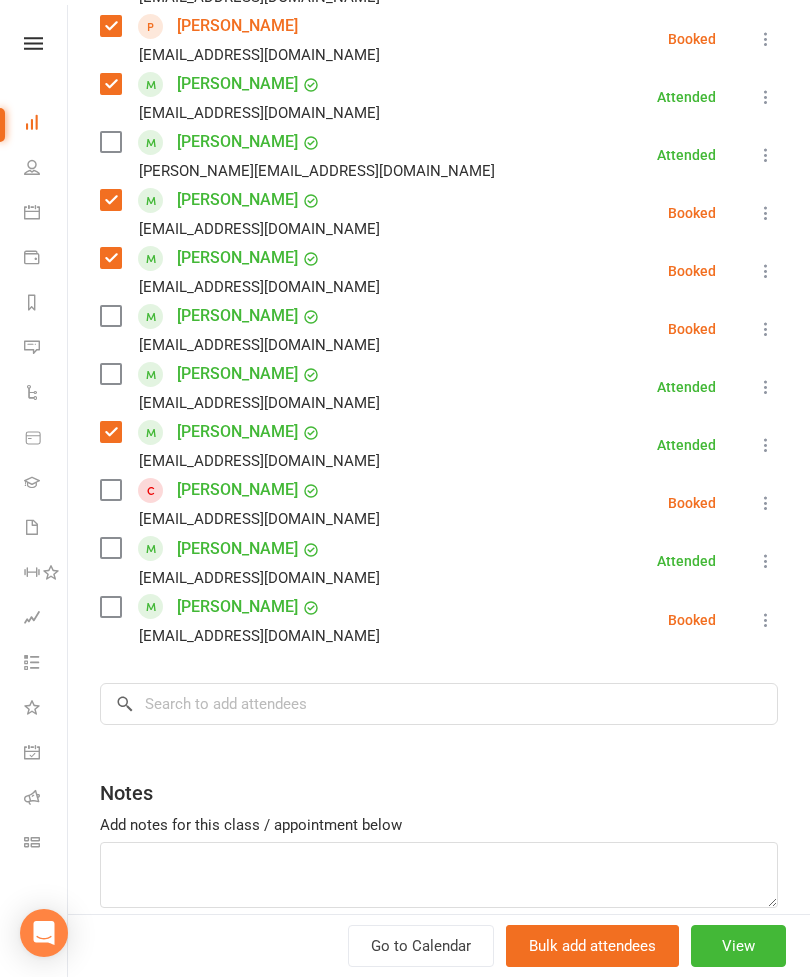 click at bounding box center [110, 316] 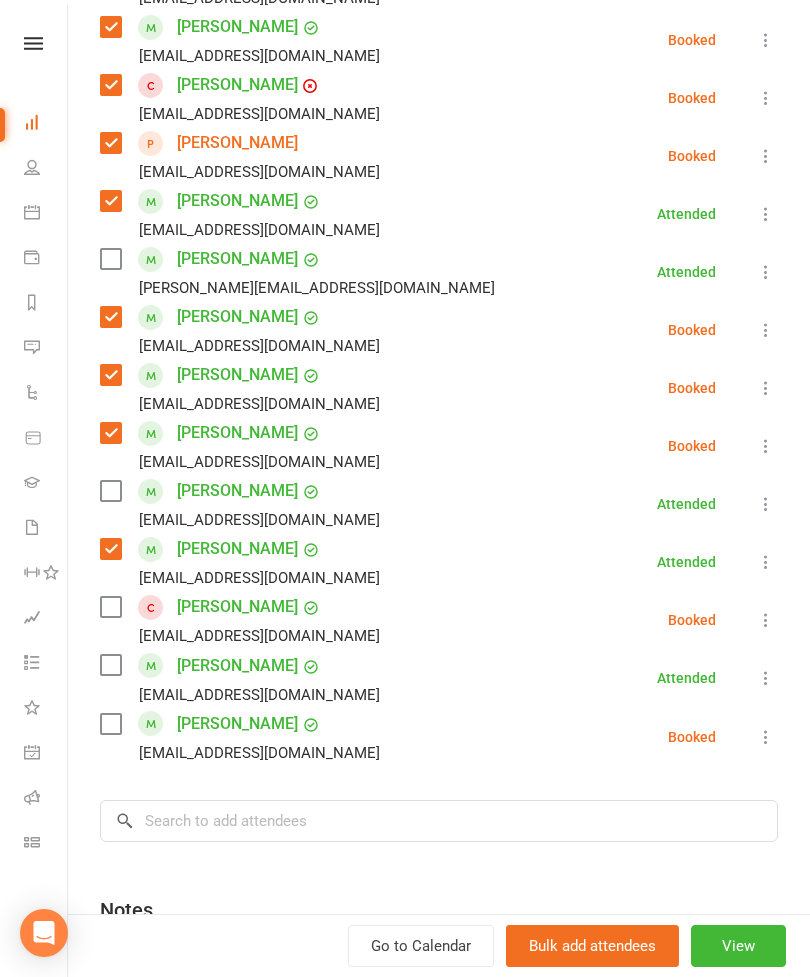 scroll, scrollTop: 542, scrollLeft: 0, axis: vertical 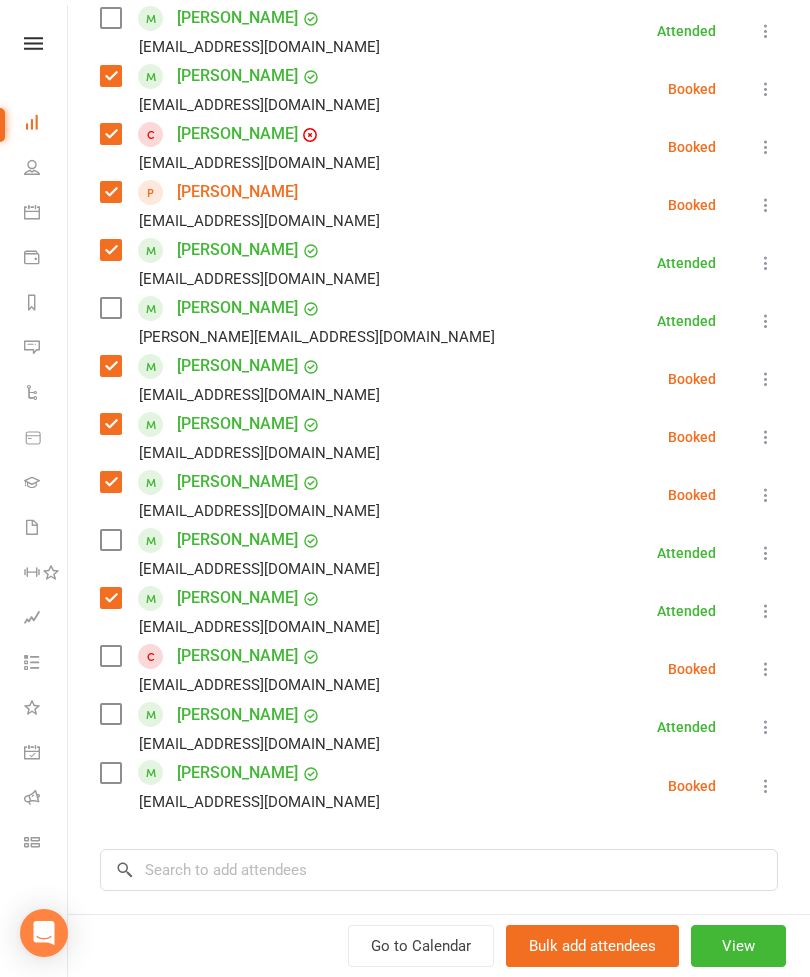 click at bounding box center (110, 308) 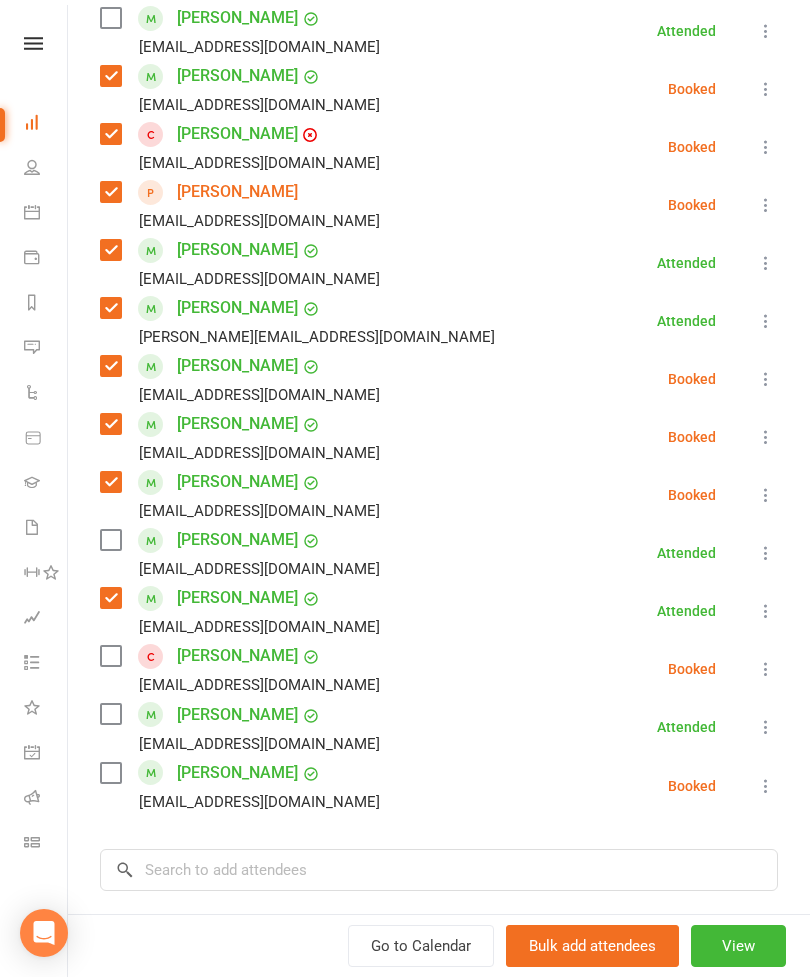 scroll, scrollTop: 538, scrollLeft: 0, axis: vertical 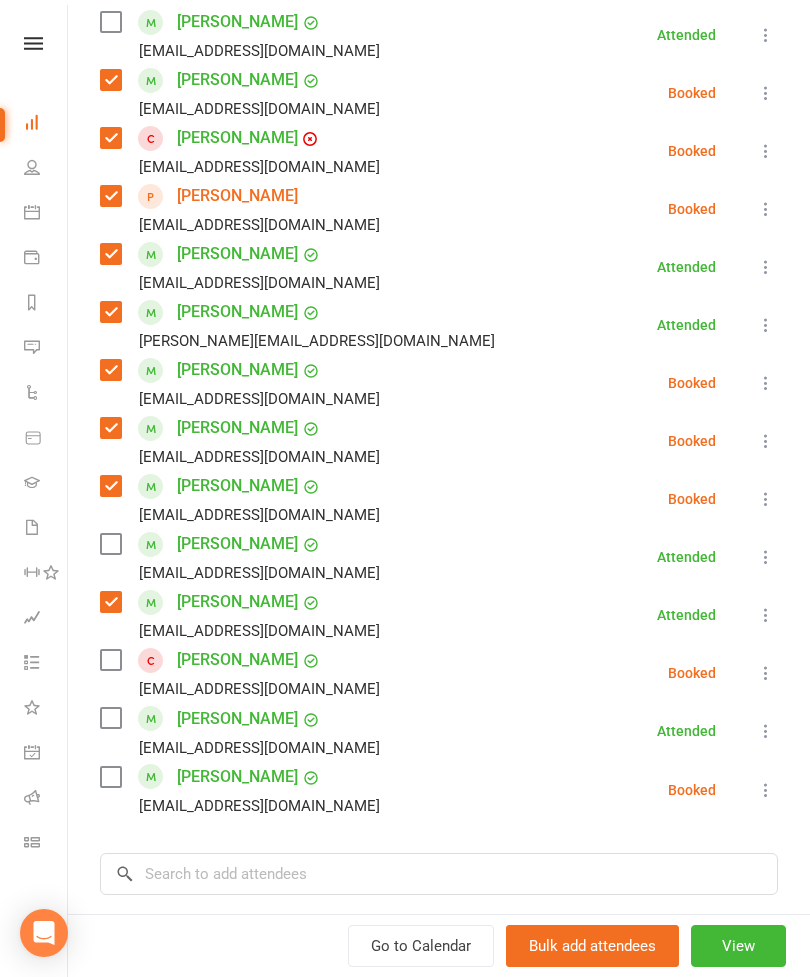 click on "Class kiosk mode  Roll call  8:00 PM - 9:00 PM, [DATE] with [PERSON_NAME]  at  Grappling Mat  Attendees  17  places booked 23  places available Sort by  Last name  First name  Booking created    [PERSON_NAME]  [PERSON_NAME][EMAIL_ADDRESS][DOMAIN_NAME] Attended More info  Remove  [PERSON_NAME] absent  Undo check-in  Send message  Enable recurring bookings  All bookings for series    [PERSON_NAME]  [PERSON_NAME][DOMAIN_NAME][EMAIL_ADDRESS][PERSON_NAME][DOMAIN_NAME] Attended More info  Remove  Mark absent  Undo check-in  Send message  Enable recurring bookings  All bookings for series    [PERSON_NAME]  [EMAIL_ADDRESS][DOMAIN_NAME] Attended More info  Remove  [PERSON_NAME] absent  Undo check-in  Send message  Enable recurring bookings  All bookings for series    [PERSON_NAME]  [PERSON_NAME][EMAIL_ADDRESS][PERSON_NAME][DOMAIN_NAME] Attended More info  Remove  [PERSON_NAME] absent  Undo check-in  Send message  Enable recurring bookings  All bookings for series    [PERSON_NAME]  [EMAIL_ADDRESS][DOMAIN_NAME] Booked More info  Remove  Check in  Mark absent  Send message  Enable recurring bookings  All bookings for series    [PERSON_NAME]  Booked Remove" at bounding box center (439, 361) 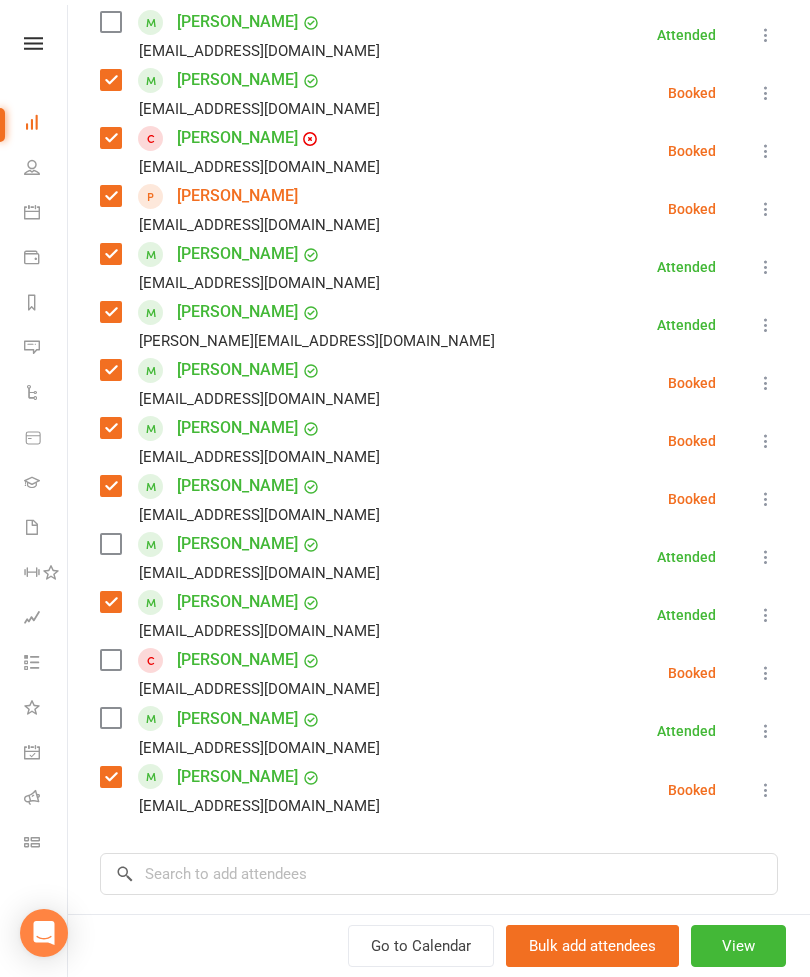 click at bounding box center [110, 544] 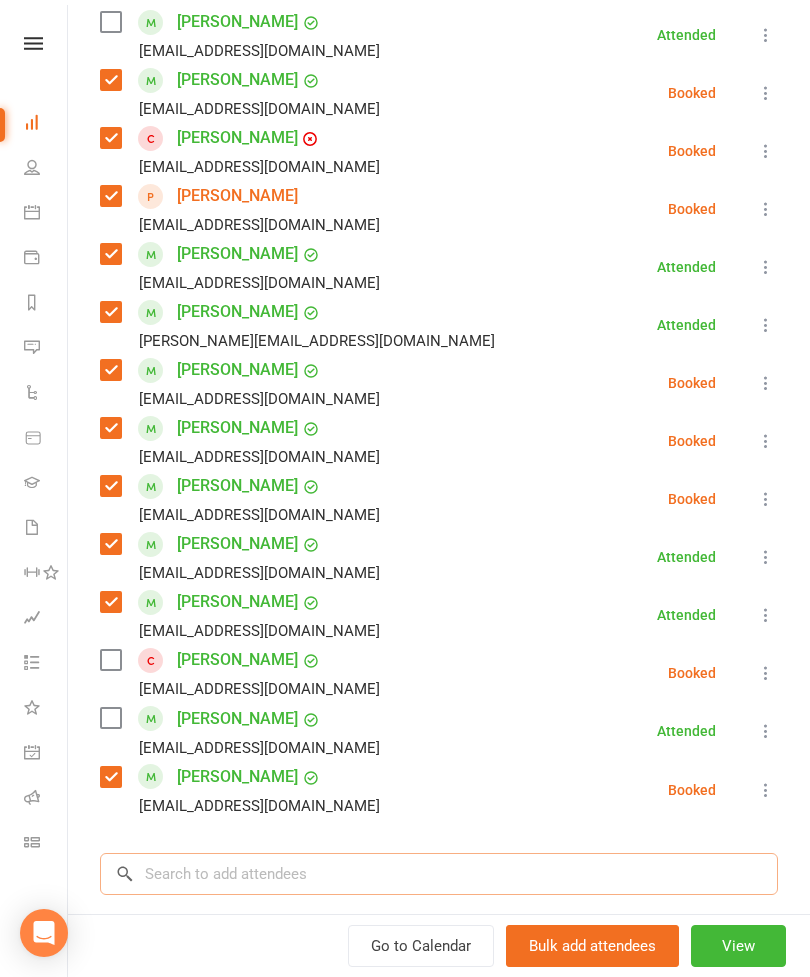 click at bounding box center (439, 874) 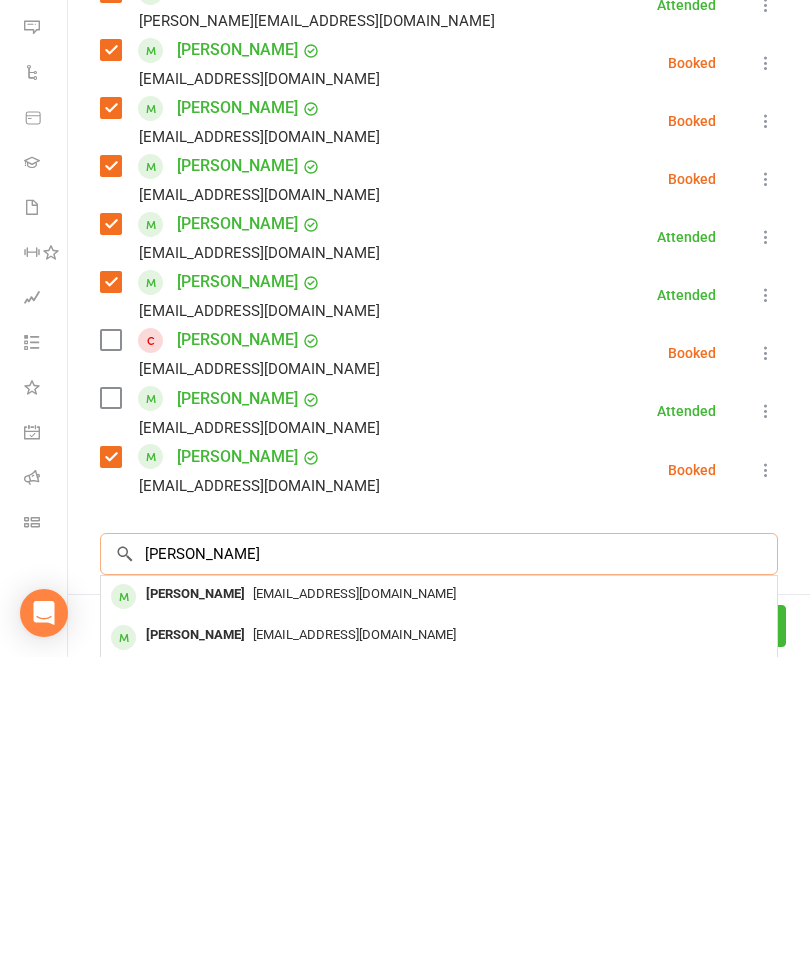 type on "[PERSON_NAME]" 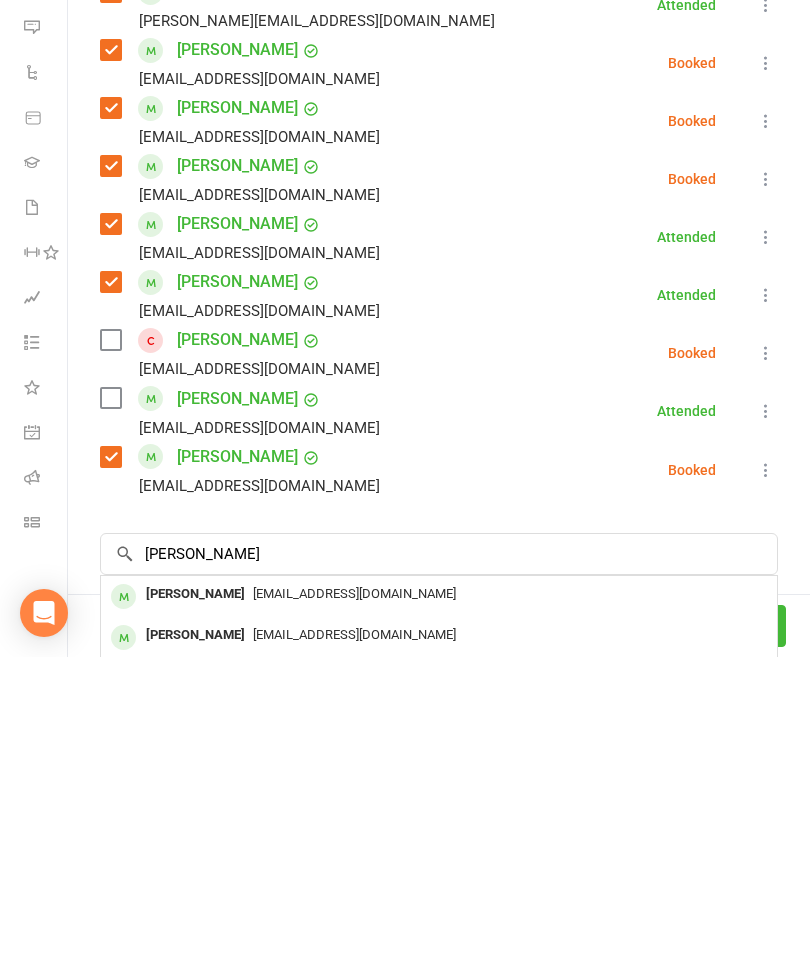 click on "[EMAIL_ADDRESS][DOMAIN_NAME]" at bounding box center [439, 914] 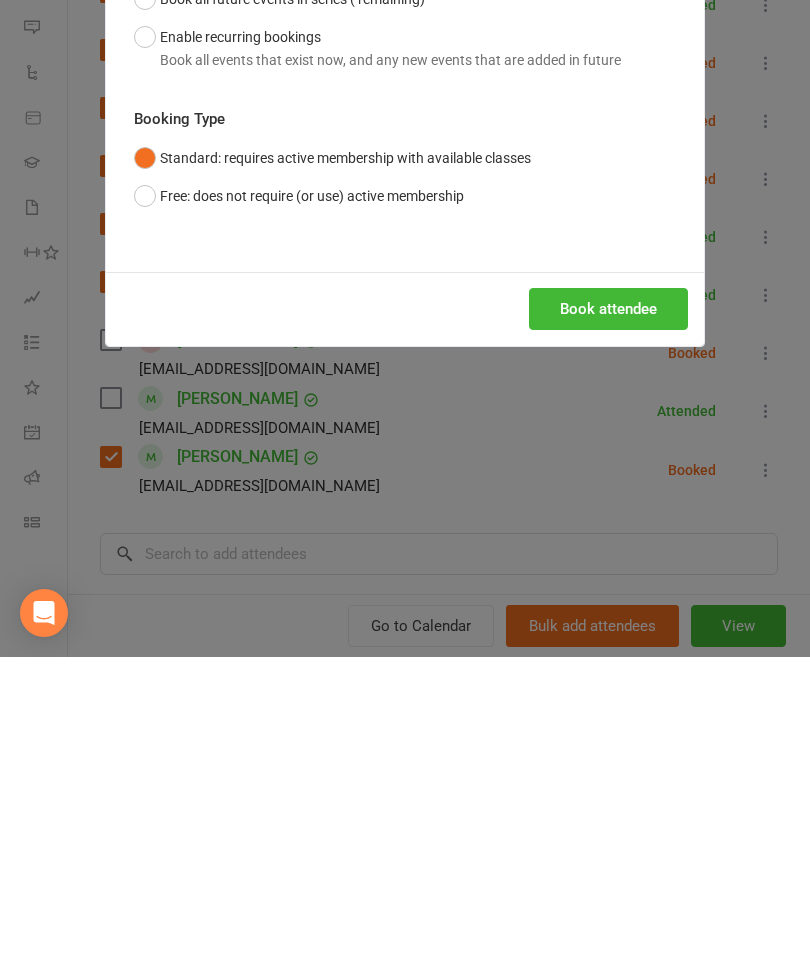 scroll, scrollTop: 826, scrollLeft: 0, axis: vertical 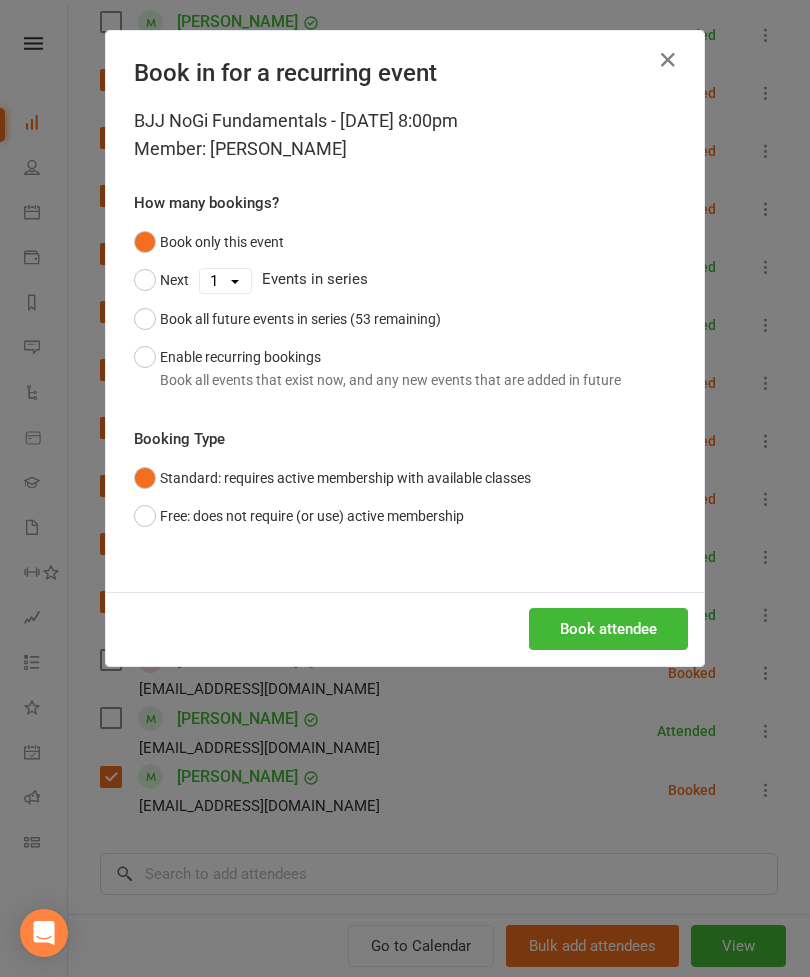 click on "Book attendee" at bounding box center (608, 629) 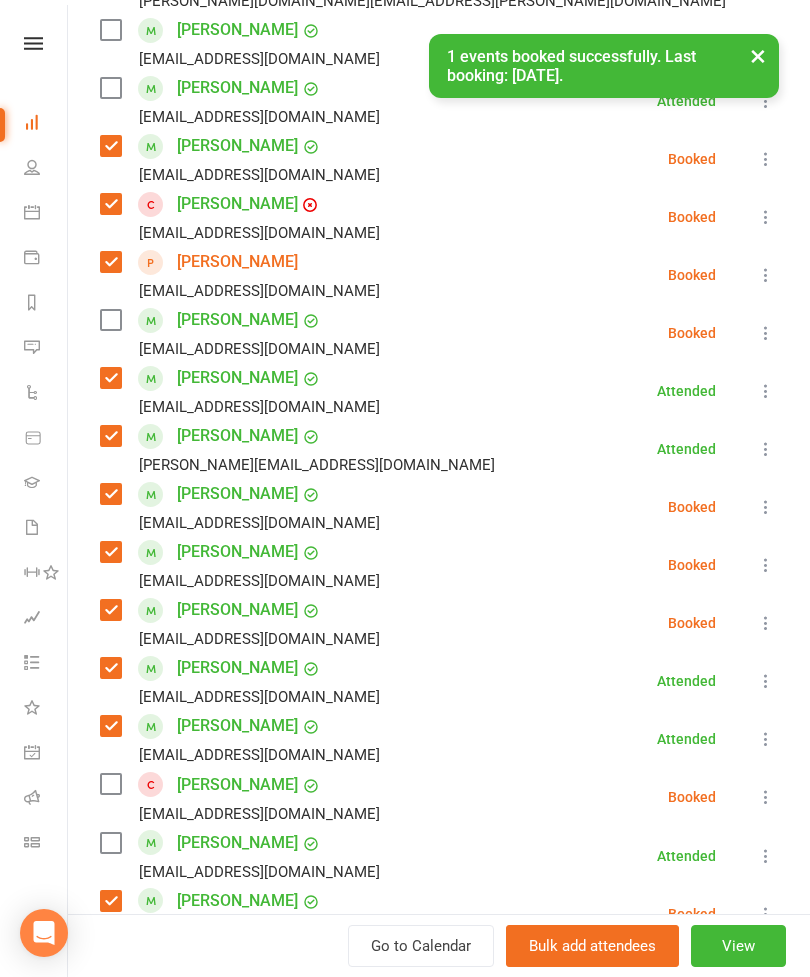 scroll, scrollTop: 476, scrollLeft: 0, axis: vertical 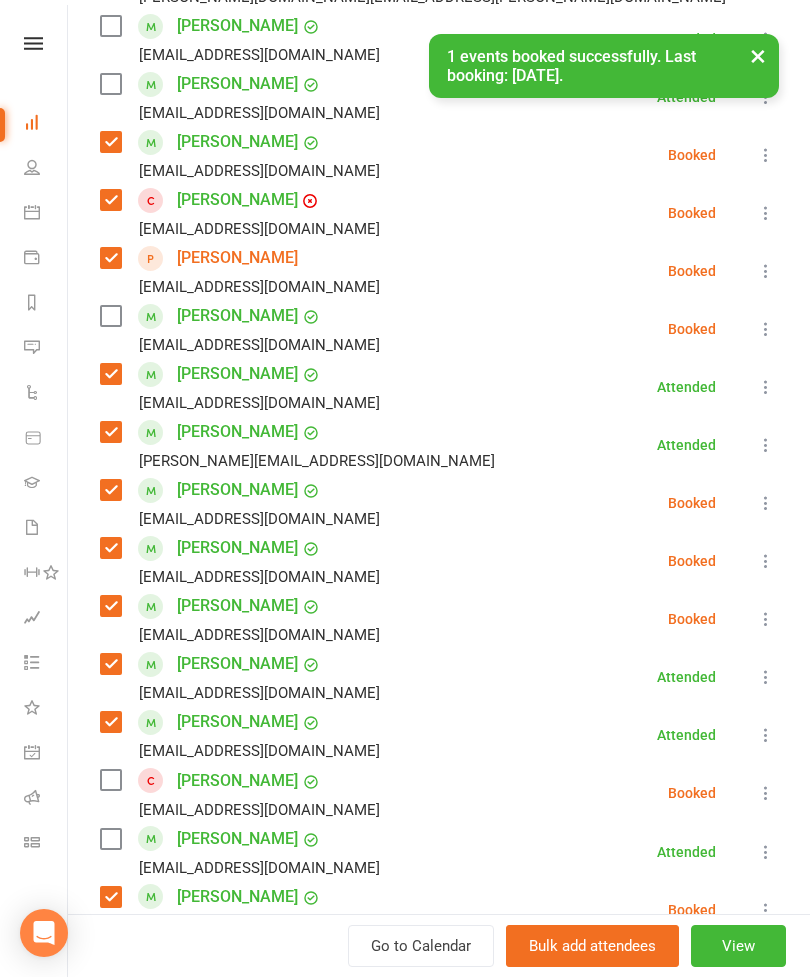click at bounding box center [110, 316] 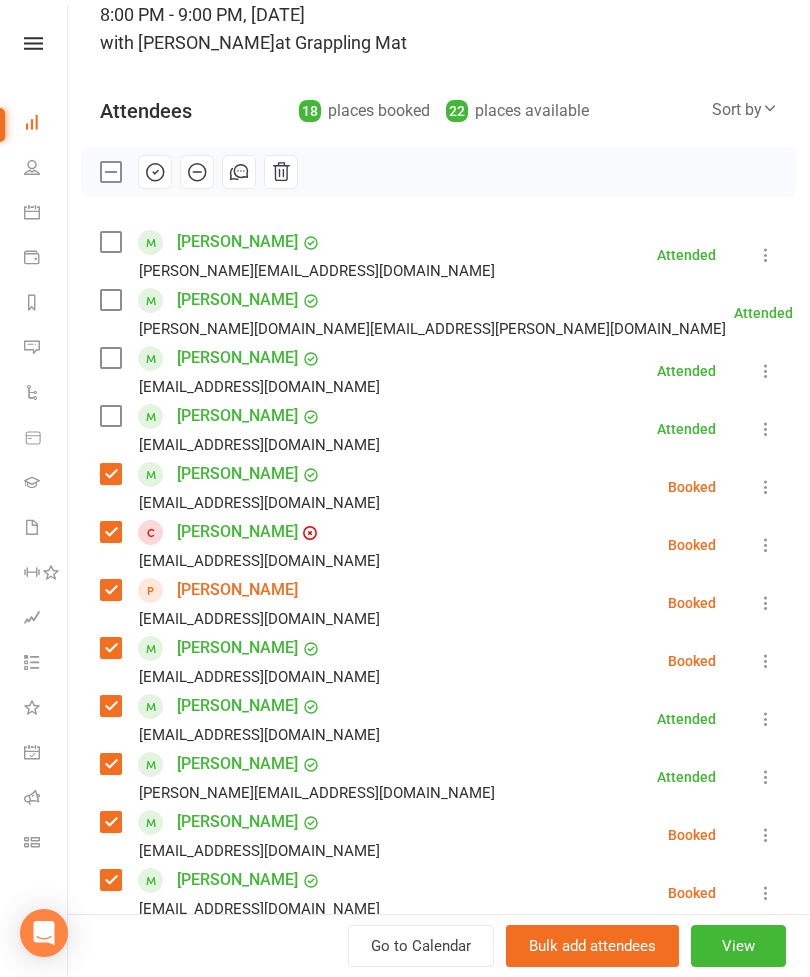 scroll, scrollTop: 134, scrollLeft: 0, axis: vertical 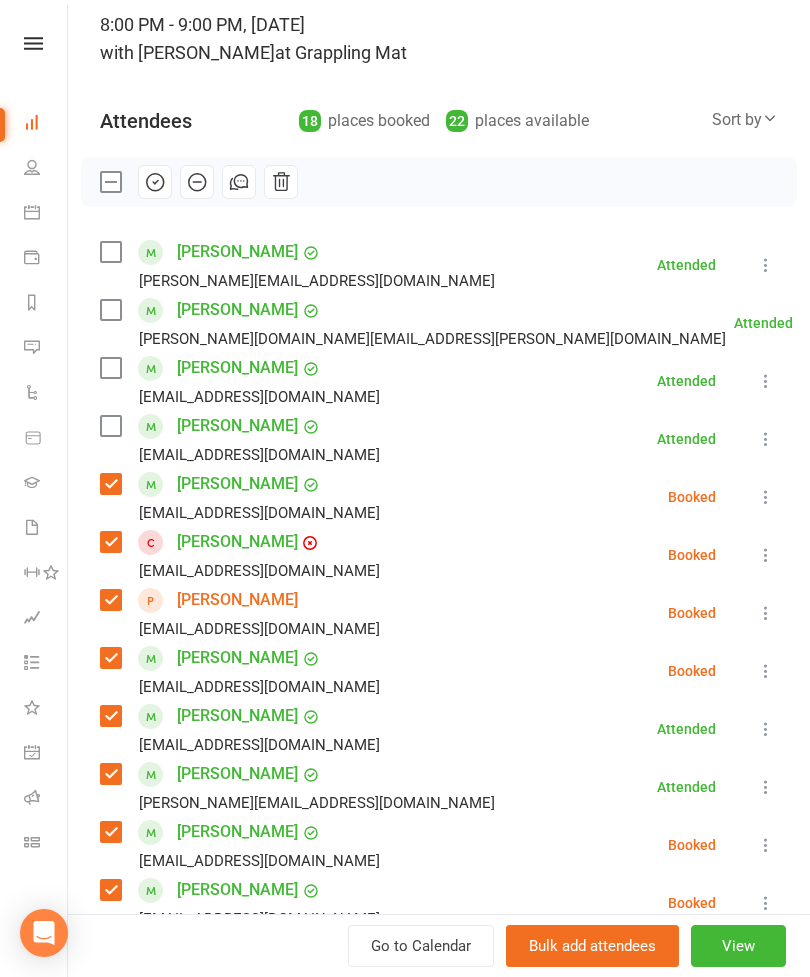 click at bounding box center [110, 310] 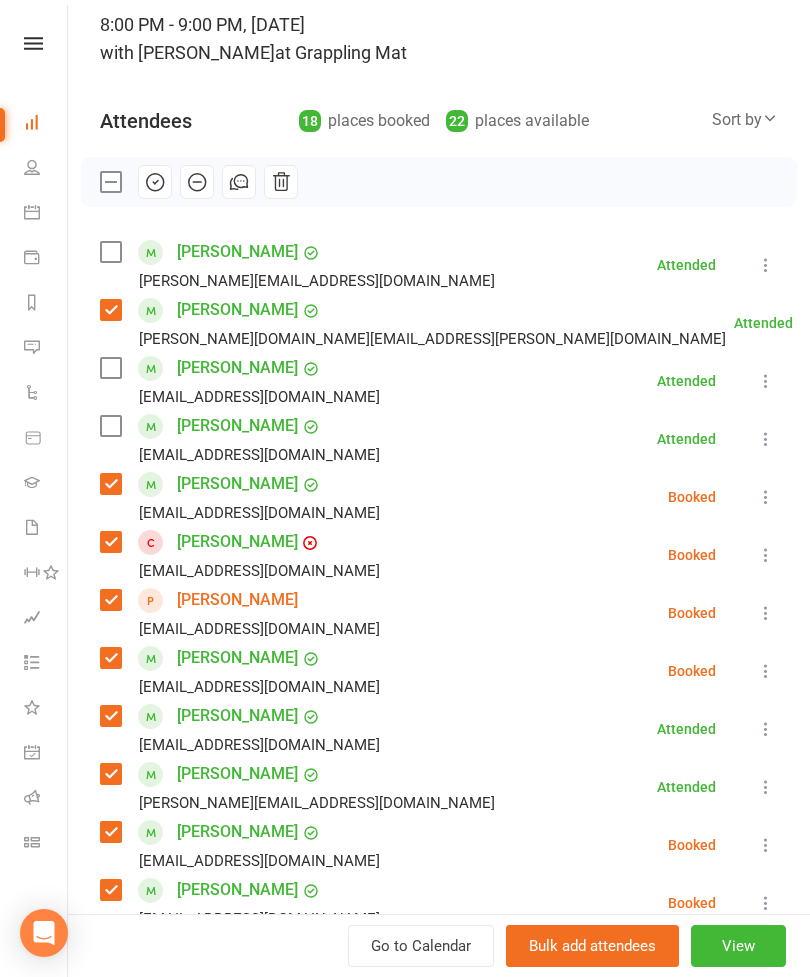 click at bounding box center [766, 265] 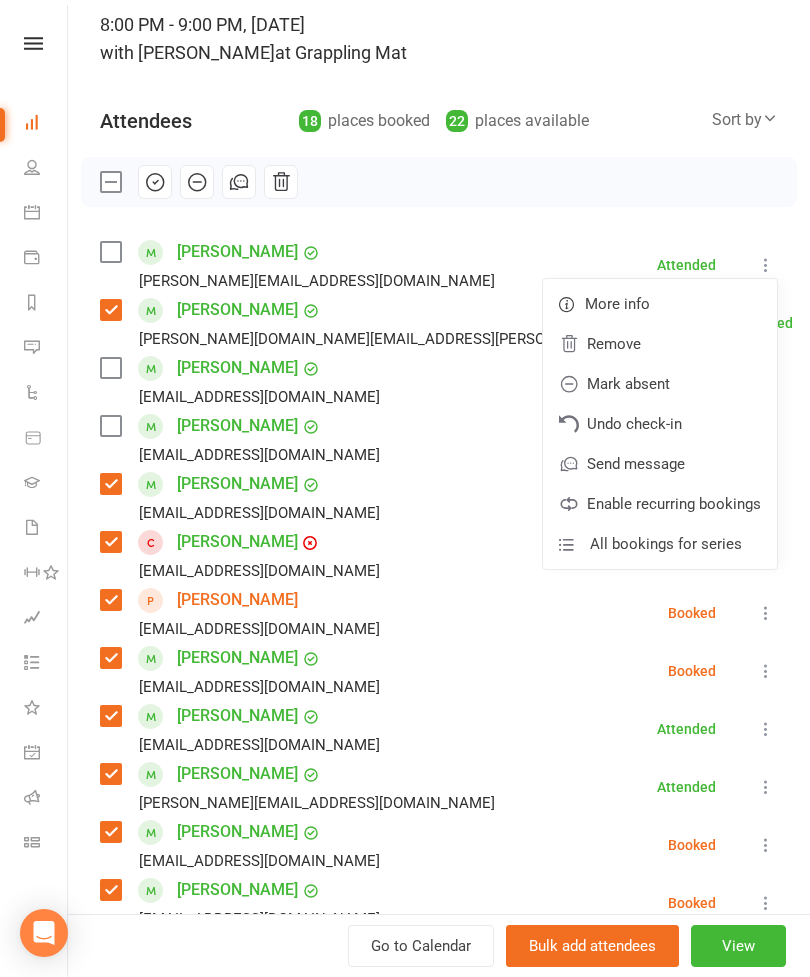 click on "Remove" at bounding box center [660, 344] 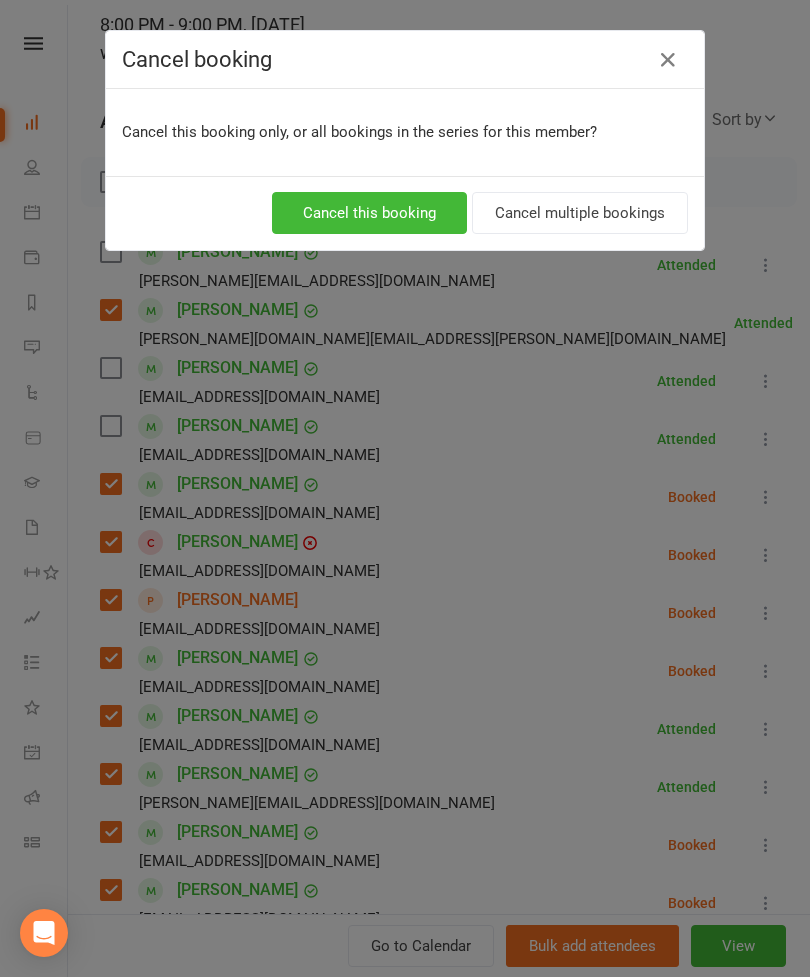 click on "Cancel this booking" at bounding box center (369, 213) 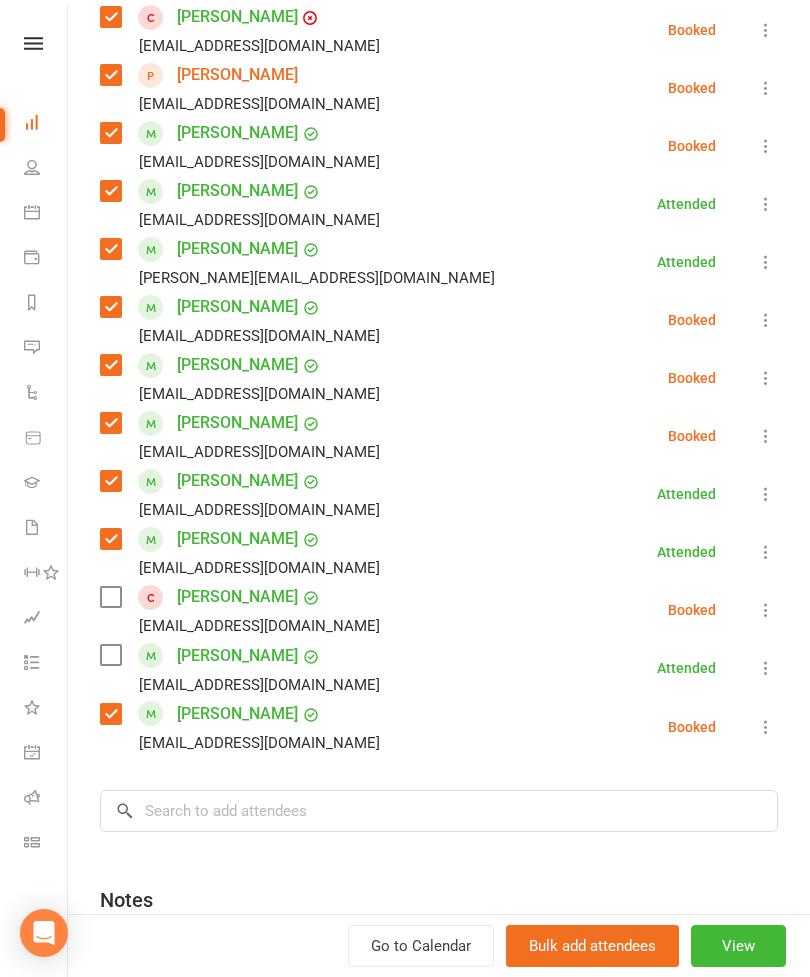 scroll, scrollTop: 603, scrollLeft: 0, axis: vertical 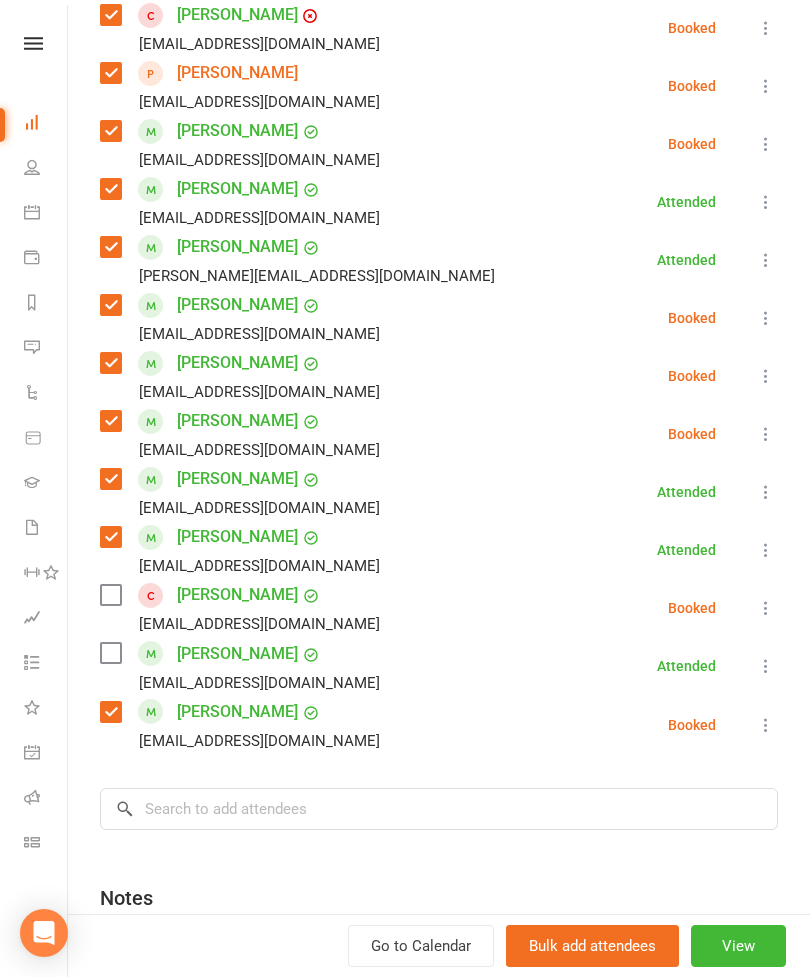 click at bounding box center (110, 653) 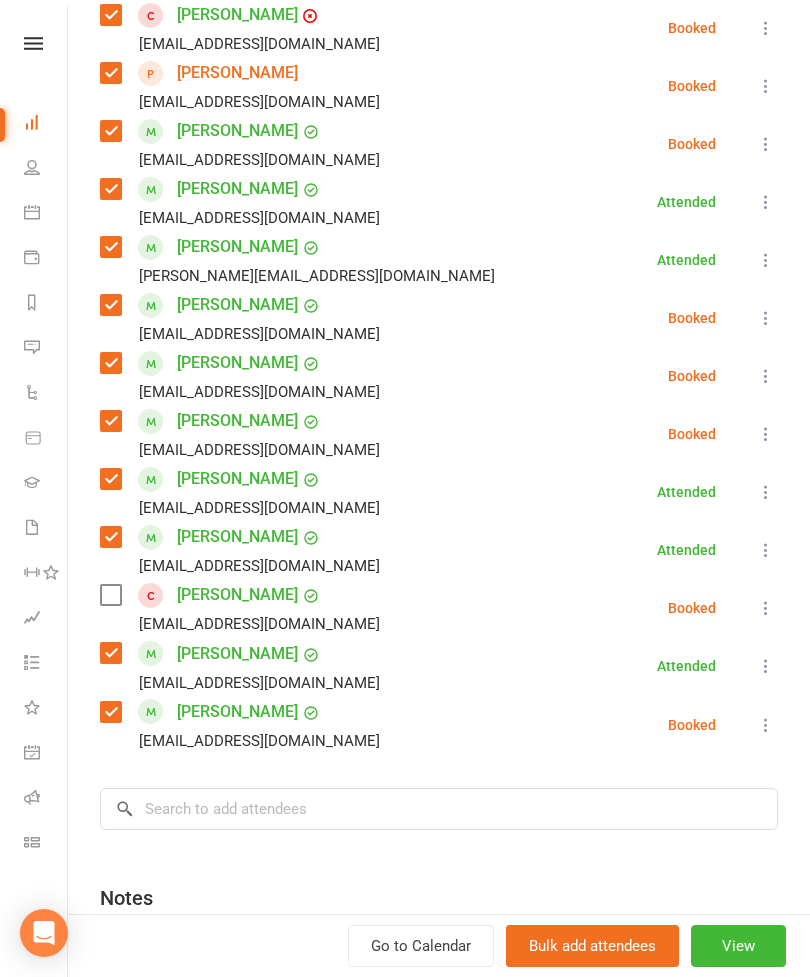 click at bounding box center [110, 595] 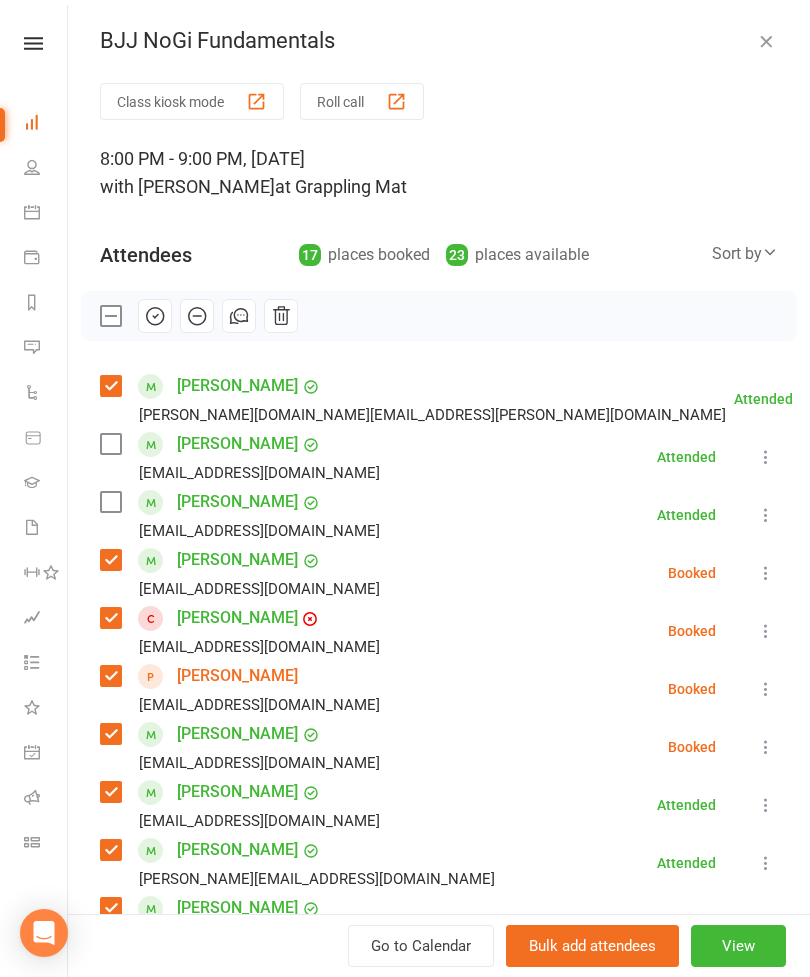 scroll, scrollTop: 0, scrollLeft: 0, axis: both 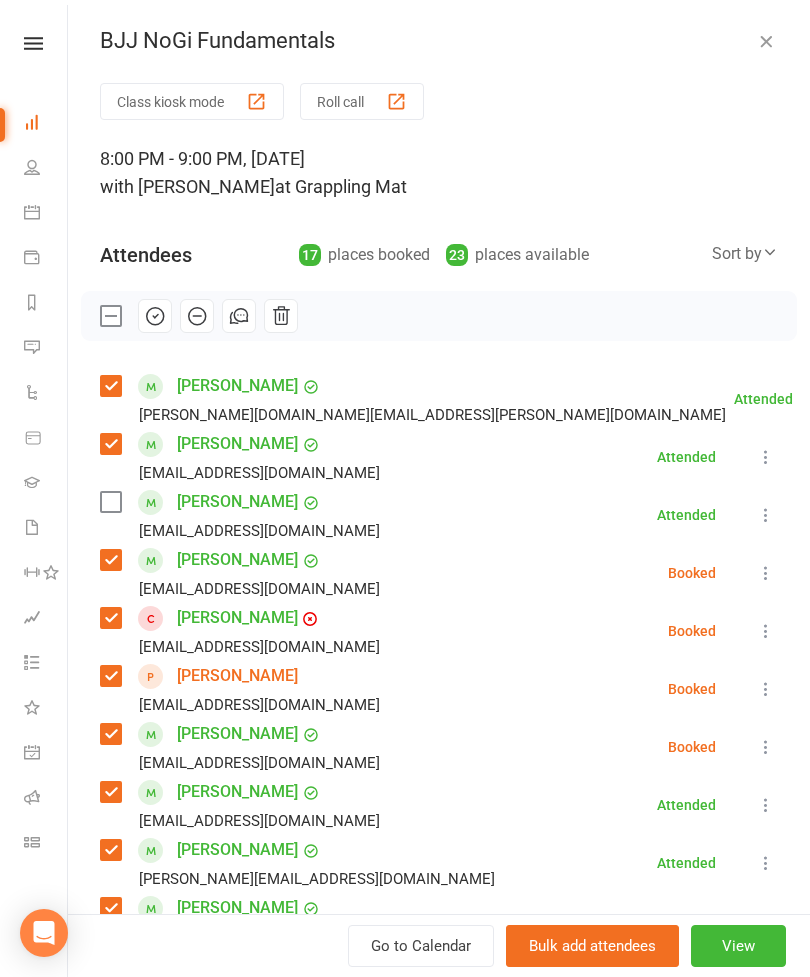 click on "[PERSON_NAME]  [PERSON_NAME][EMAIL_ADDRESS][PERSON_NAME][DOMAIN_NAME]" at bounding box center [244, 515] 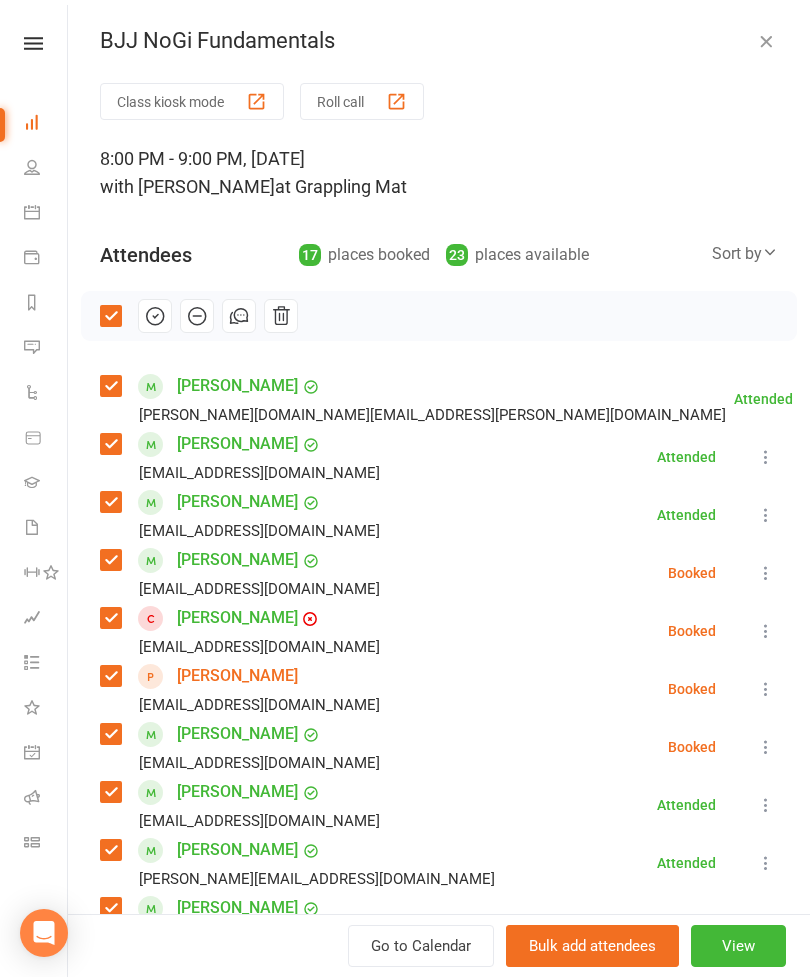 click at bounding box center (155, 316) 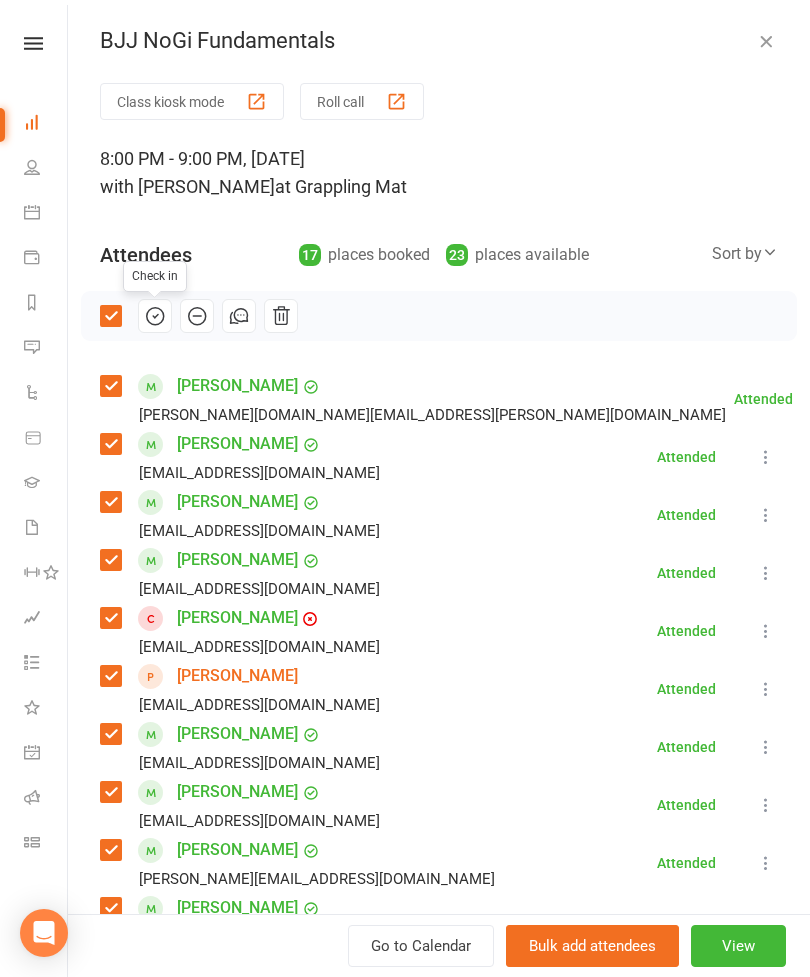 click at bounding box center (766, 41) 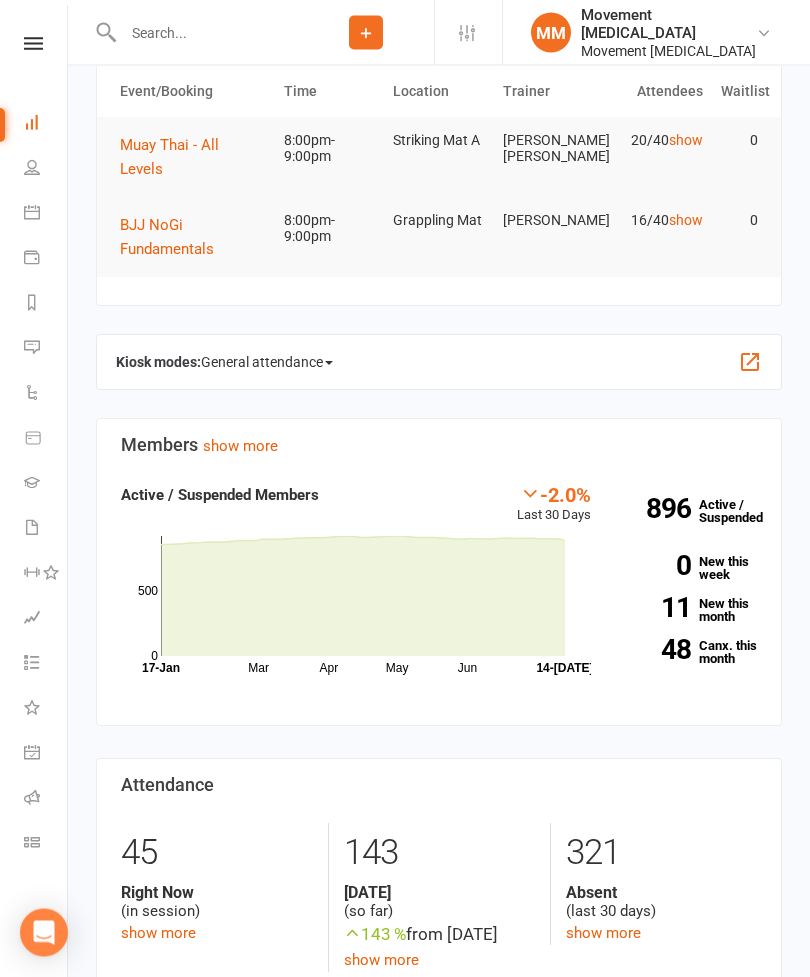 scroll, scrollTop: 0, scrollLeft: 0, axis: both 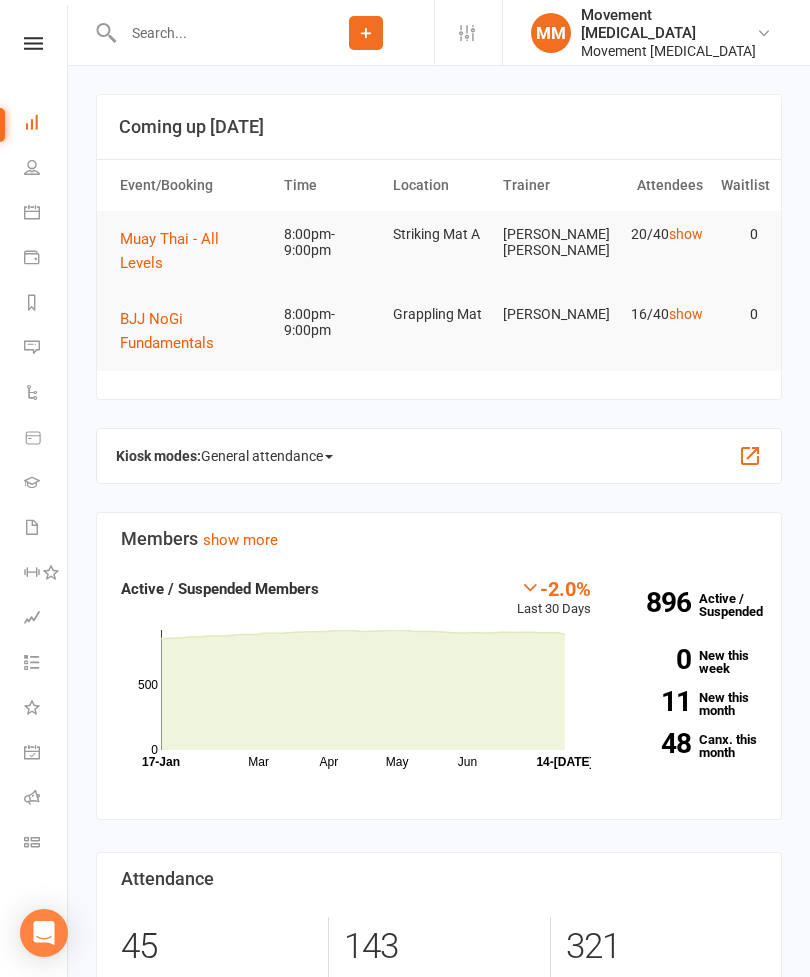 click on "Muay Thai - All Levels" at bounding box center (169, 251) 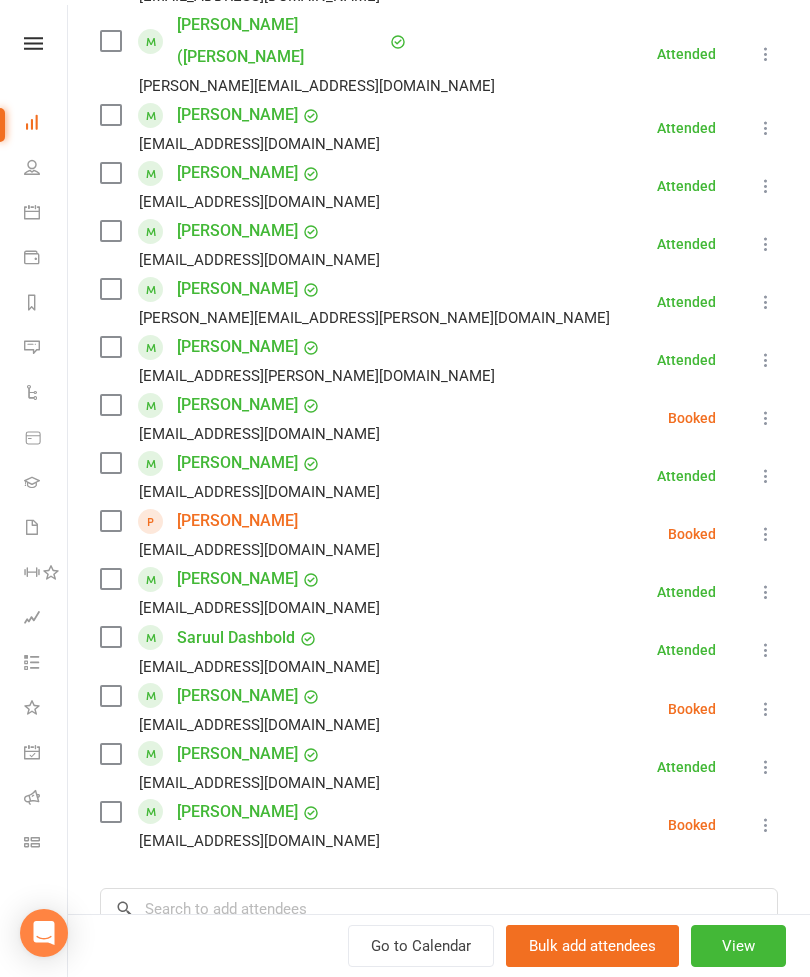 scroll, scrollTop: 689, scrollLeft: 0, axis: vertical 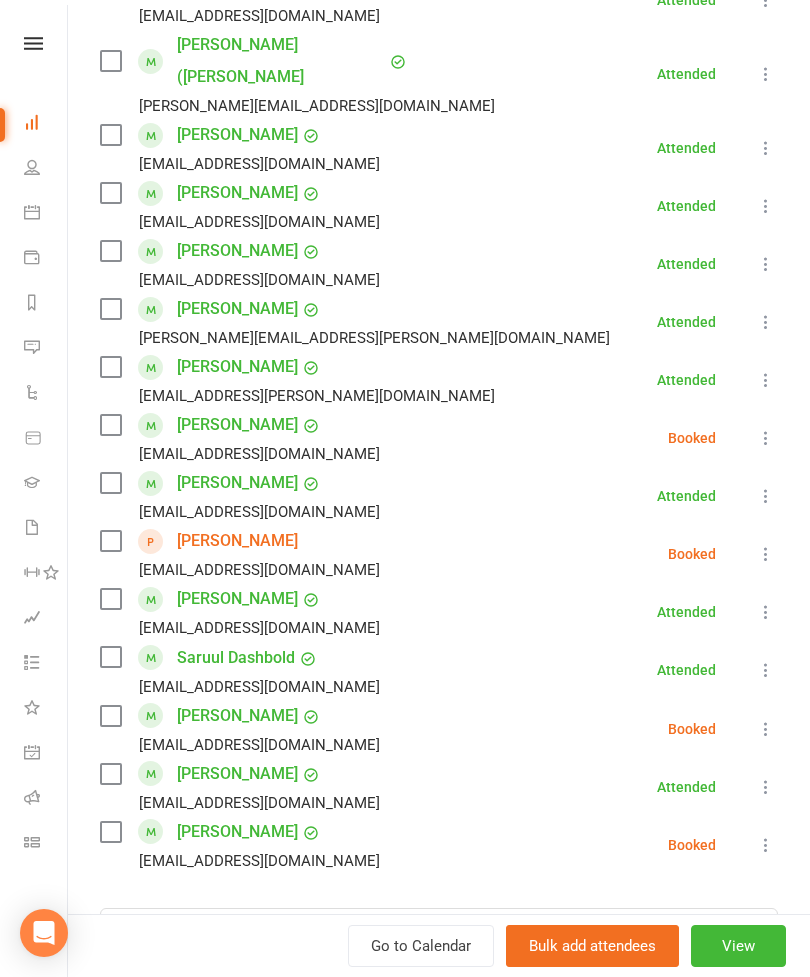 click at bounding box center (110, 483) 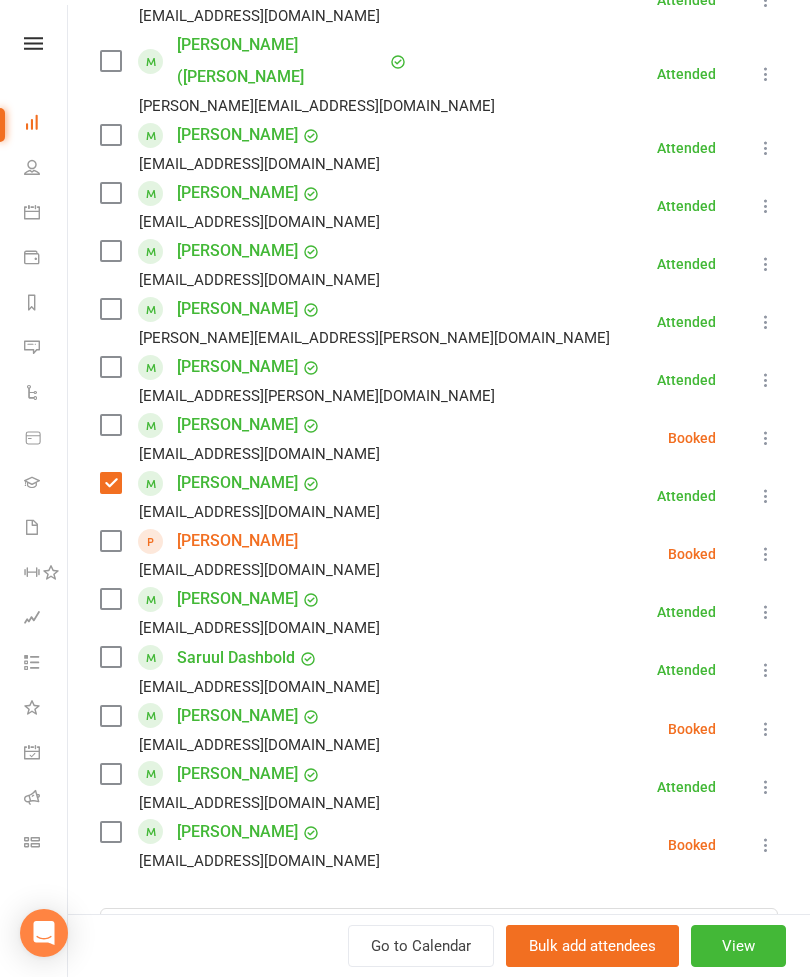 click at bounding box center (110, 367) 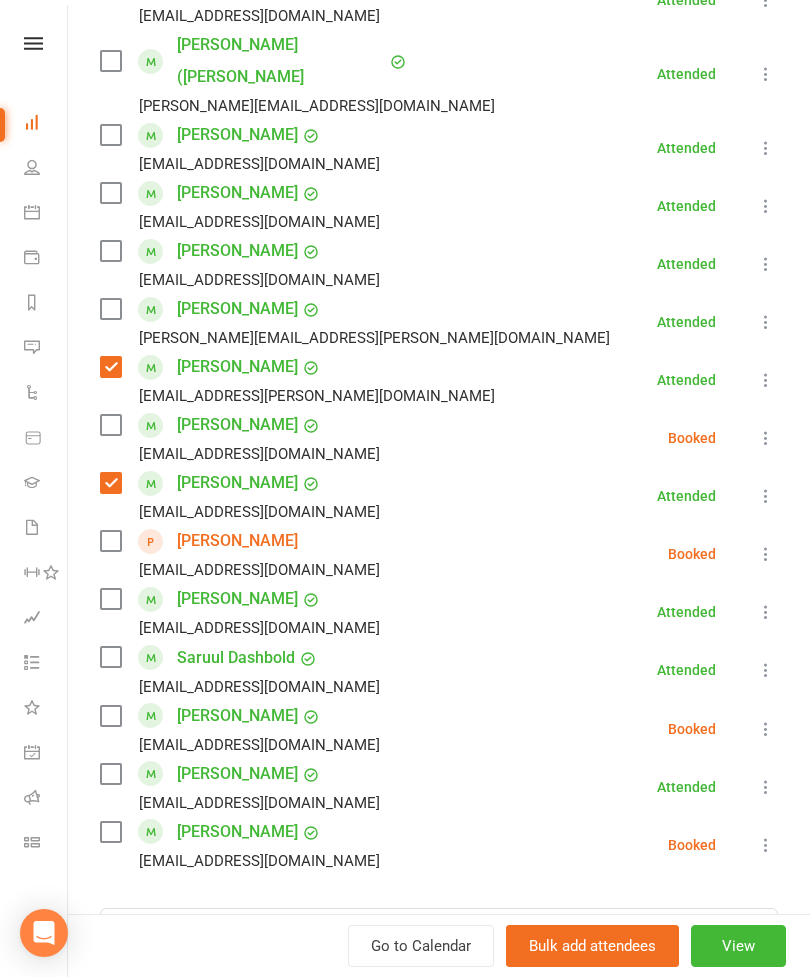 click at bounding box center (110, 309) 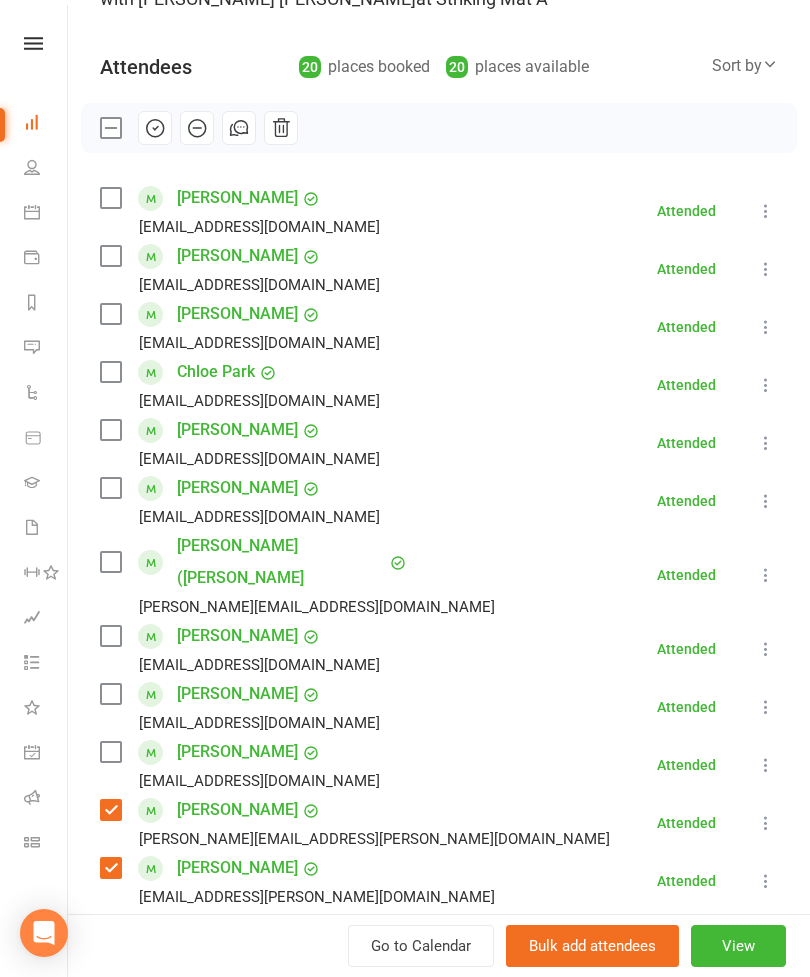 scroll, scrollTop: 176, scrollLeft: 0, axis: vertical 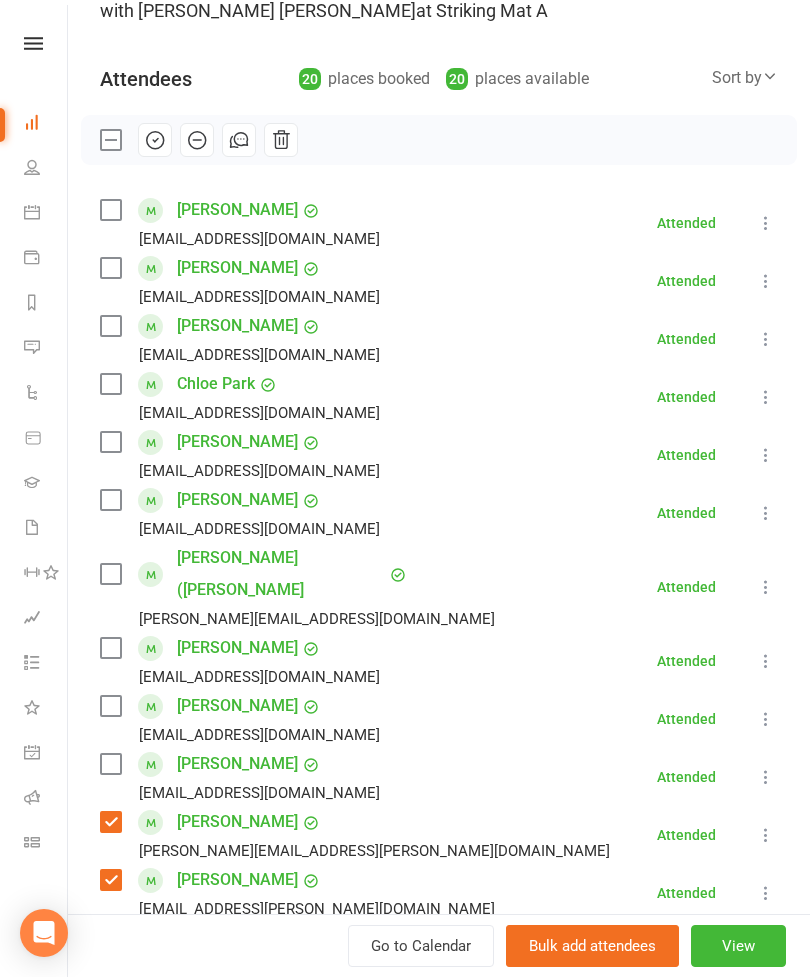 click at bounding box center (110, 210) 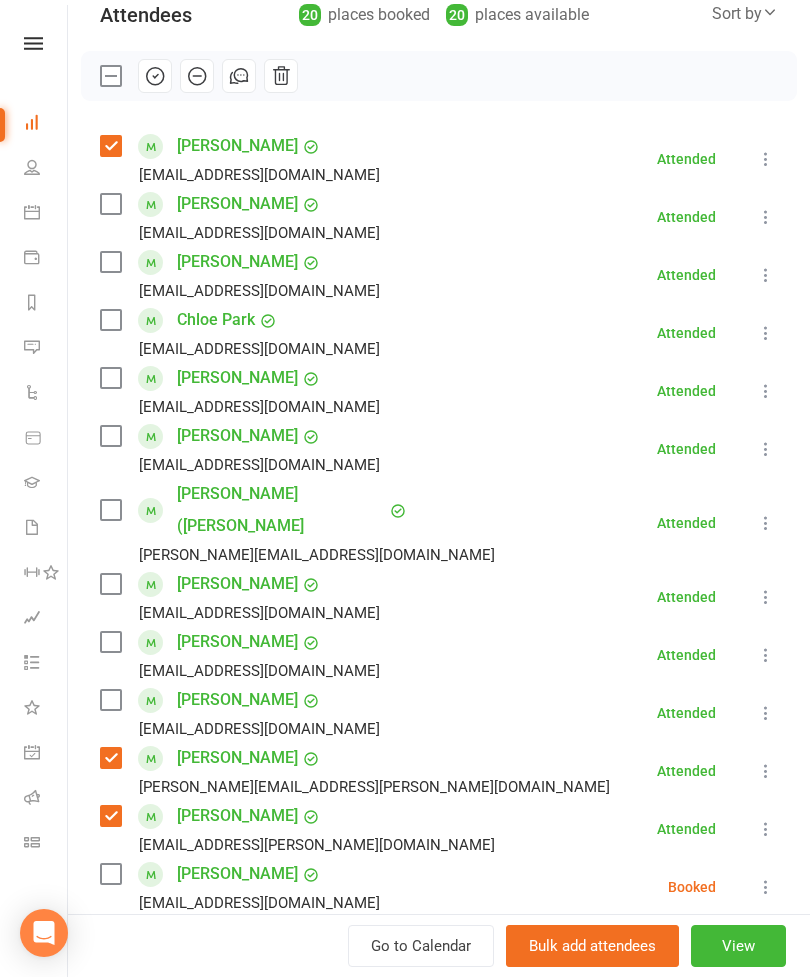 scroll, scrollTop: 241, scrollLeft: 0, axis: vertical 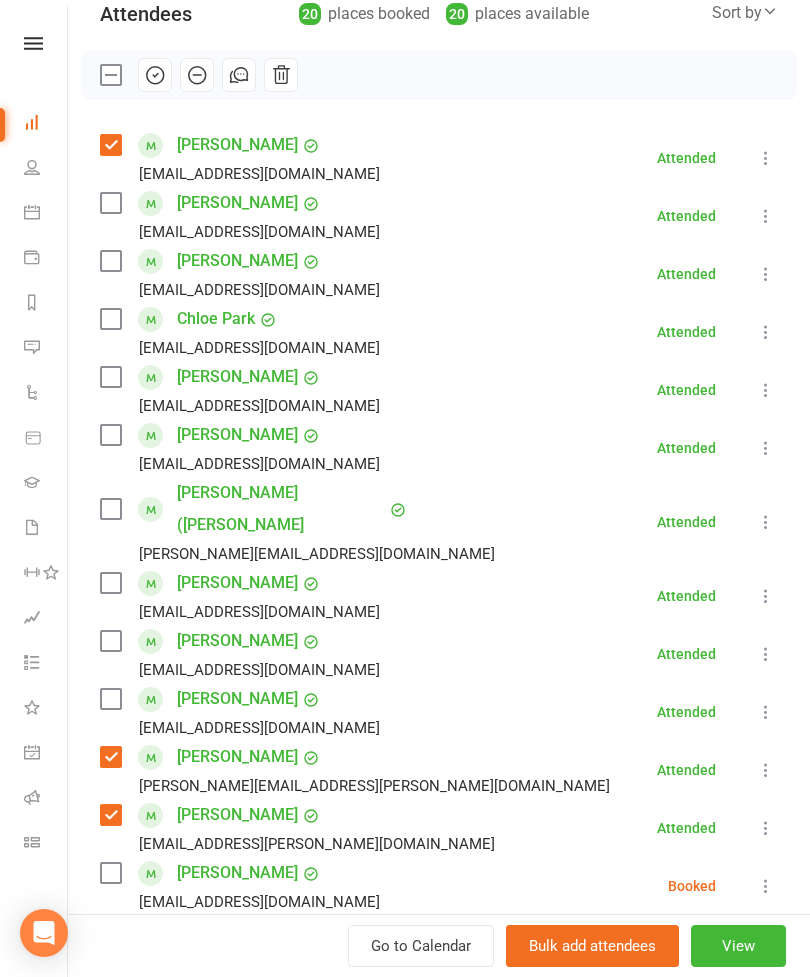 click at bounding box center [110, 377] 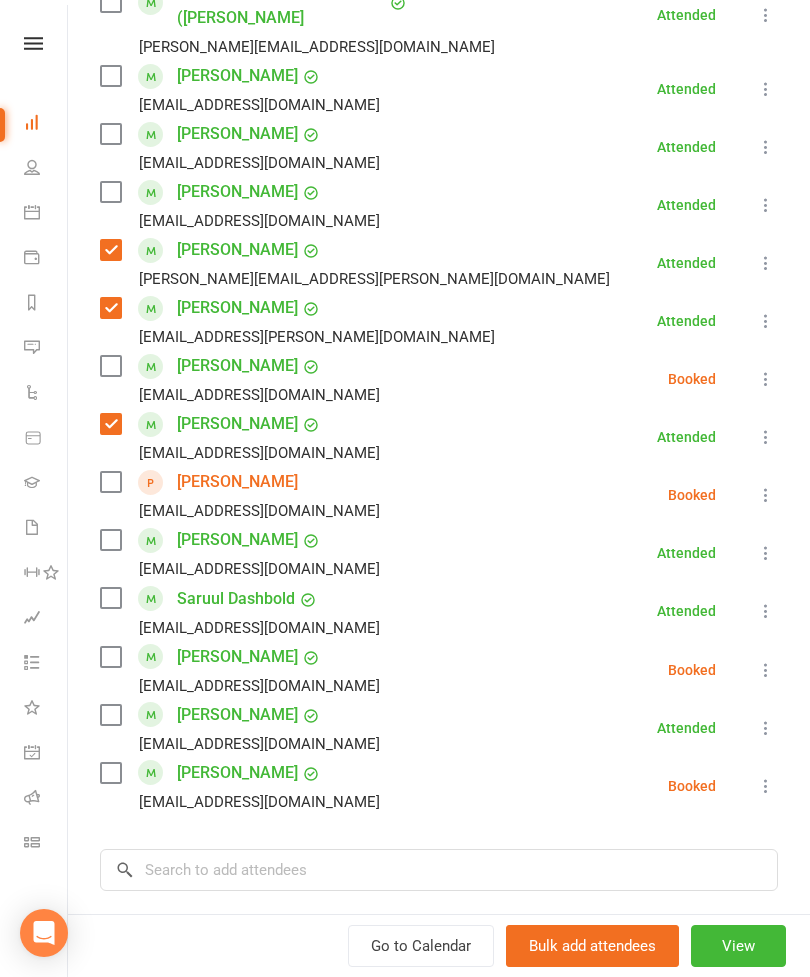 scroll, scrollTop: 735, scrollLeft: 0, axis: vertical 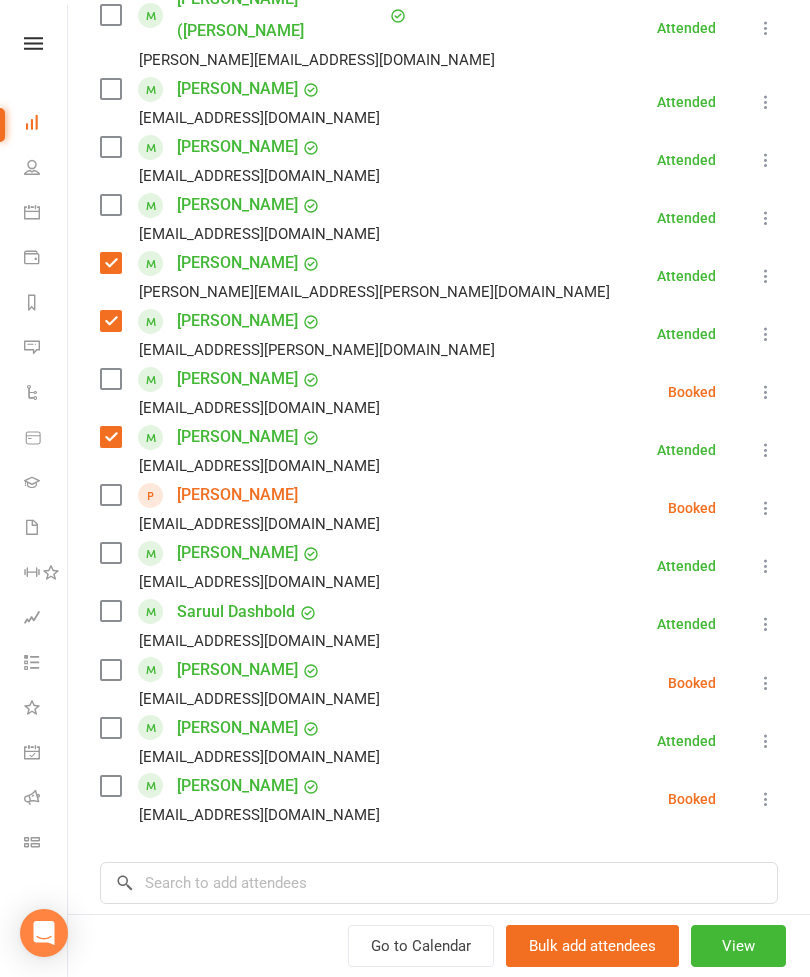 click at bounding box center [110, 205] 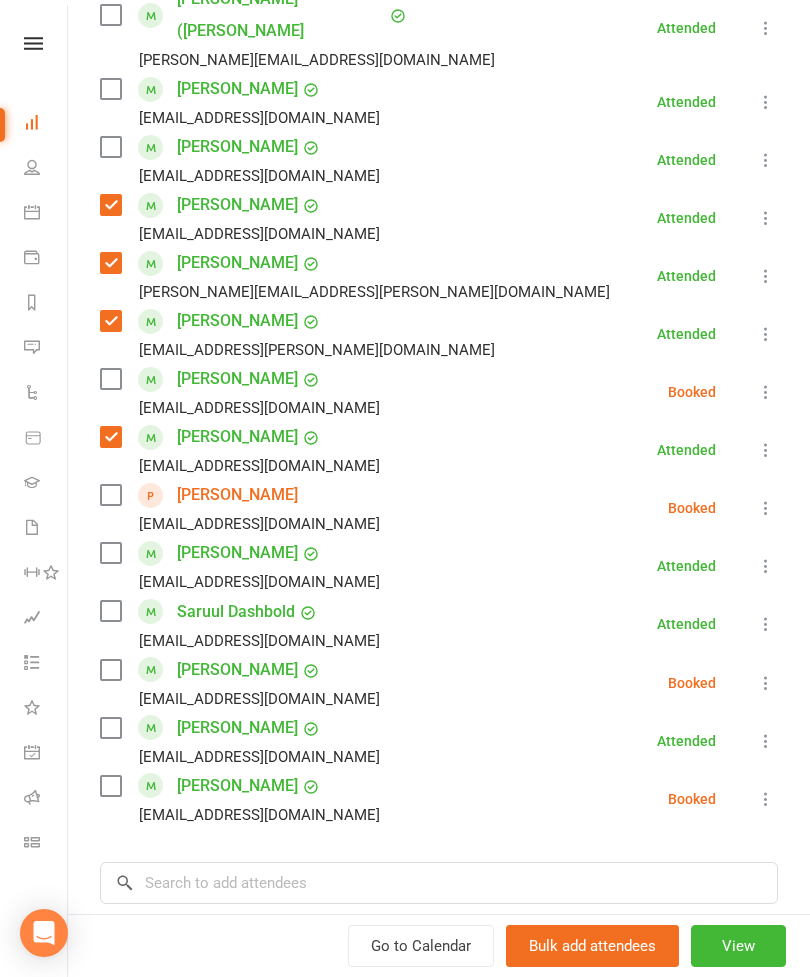 click at bounding box center (110, 205) 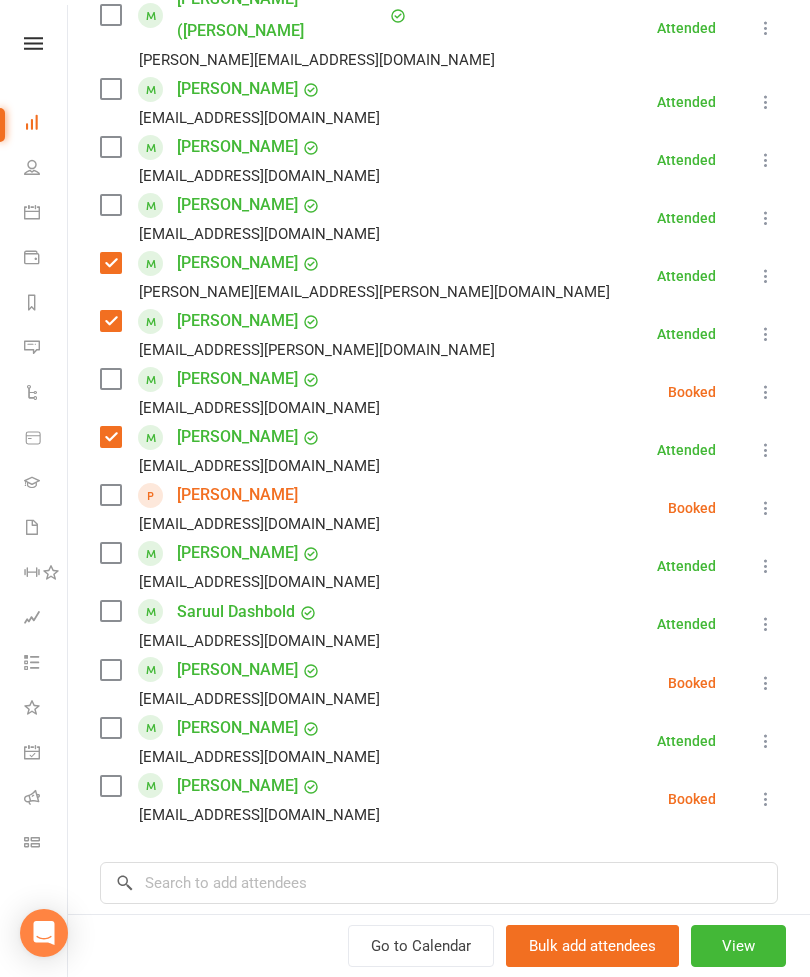 click on "[PERSON_NAME]  [EMAIL_ADDRESS][DOMAIN_NAME]" at bounding box center (244, 683) 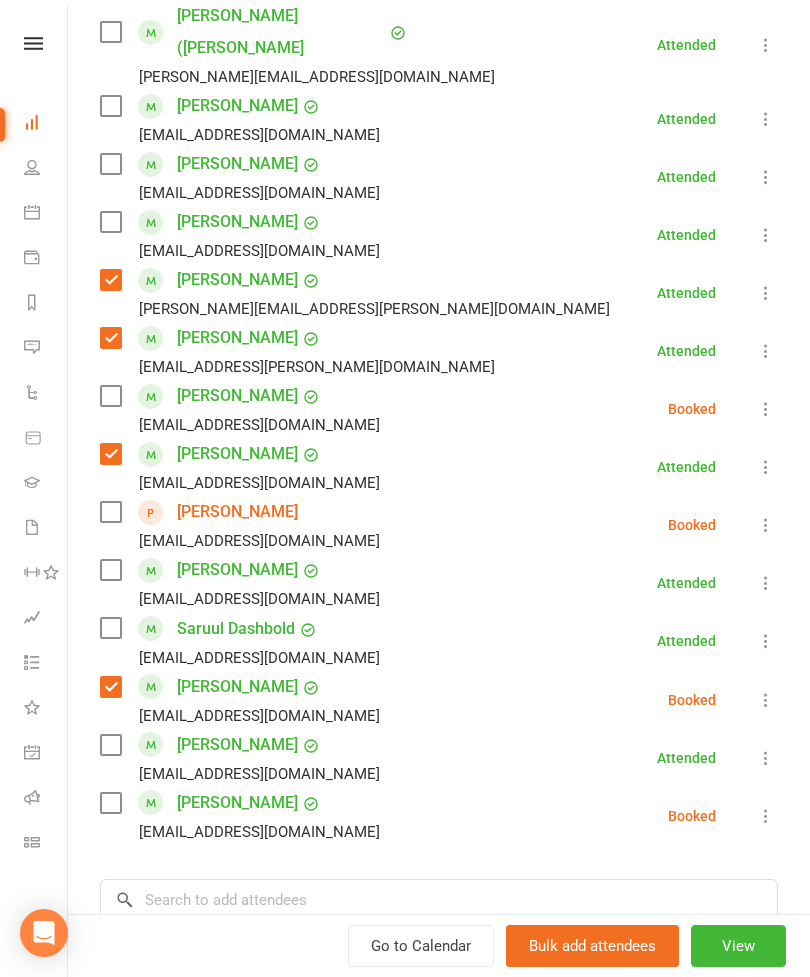 scroll, scrollTop: 717, scrollLeft: 0, axis: vertical 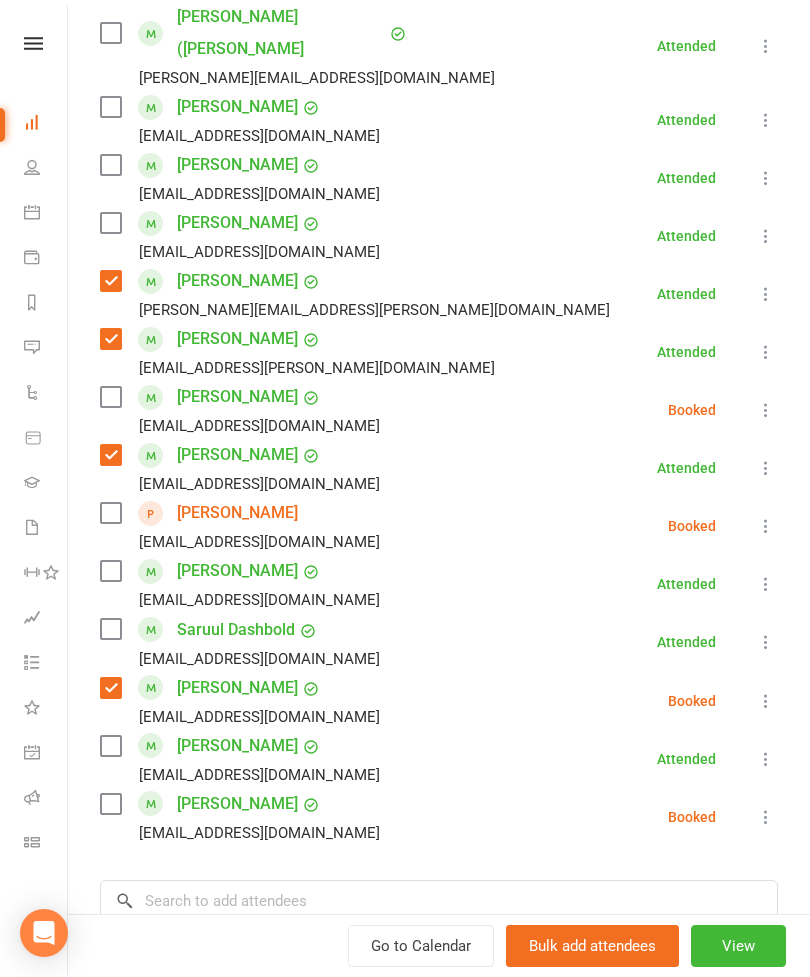 click at bounding box center (110, 629) 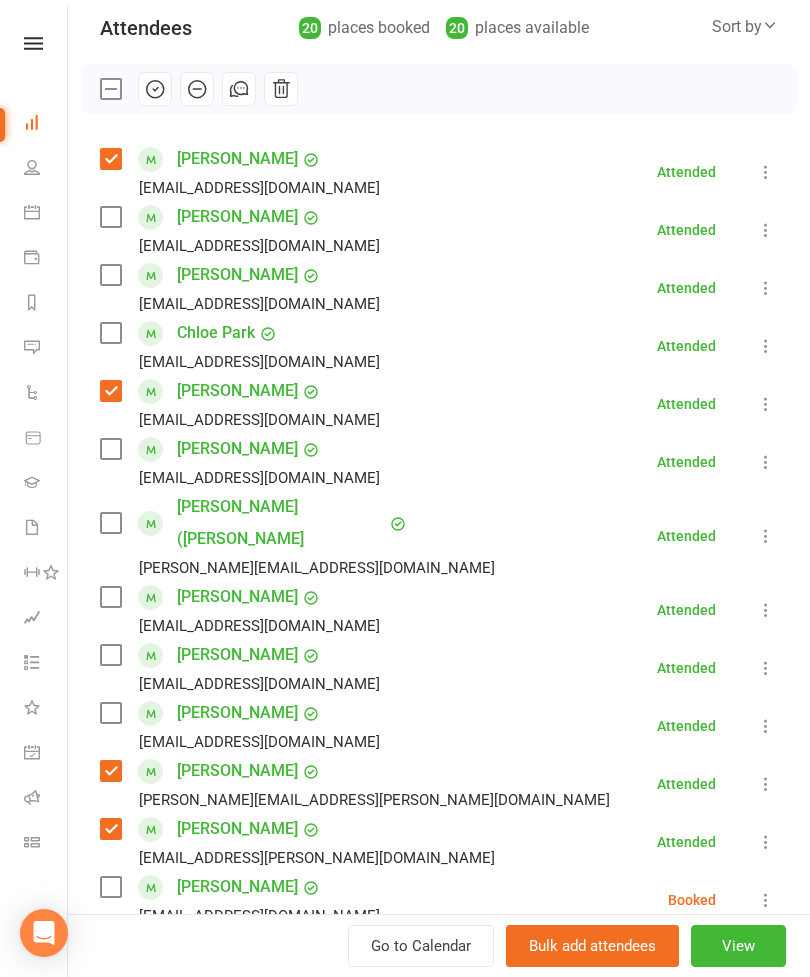 scroll, scrollTop: 226, scrollLeft: 0, axis: vertical 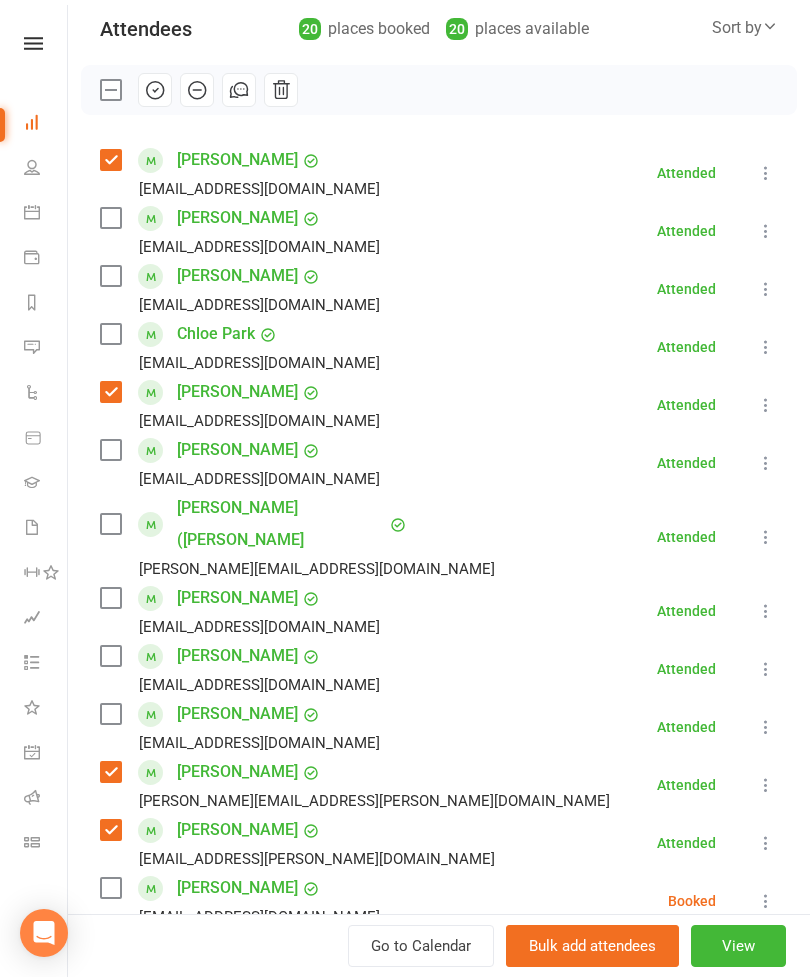 click at bounding box center [110, 334] 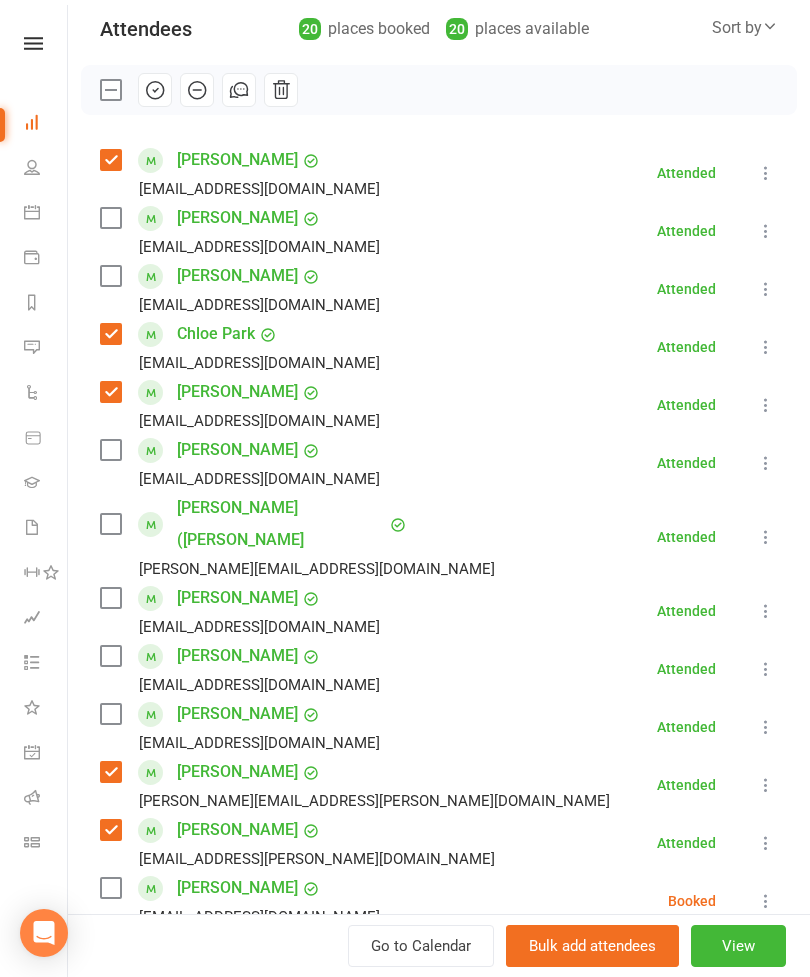 click at bounding box center [110, 218] 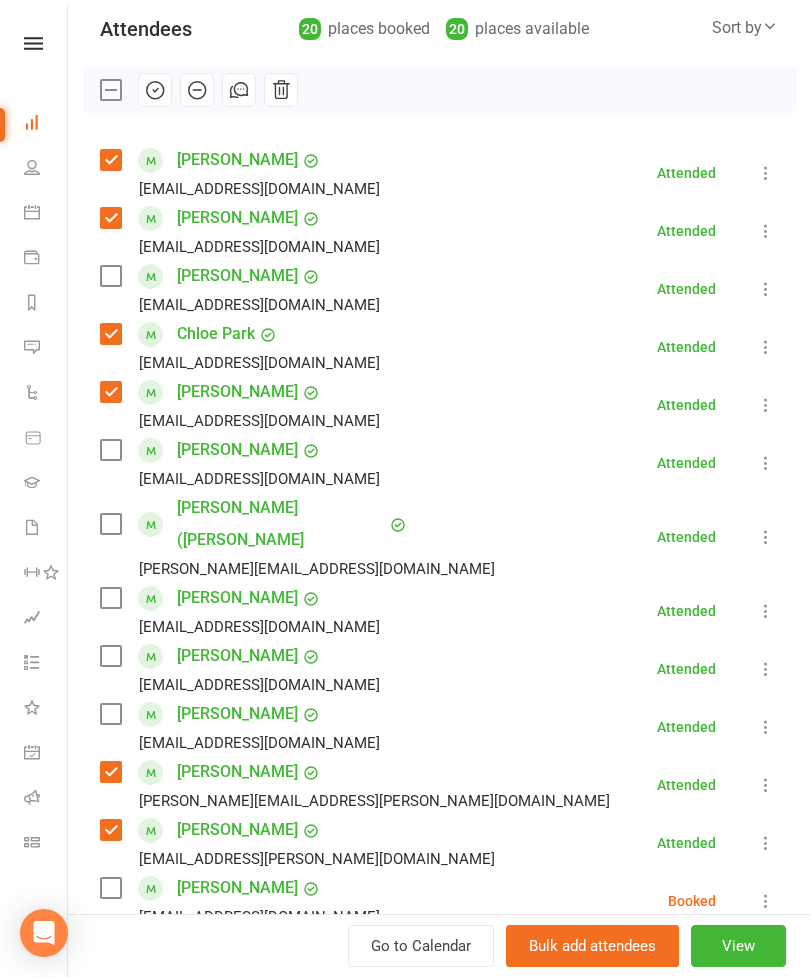 click at bounding box center [110, 598] 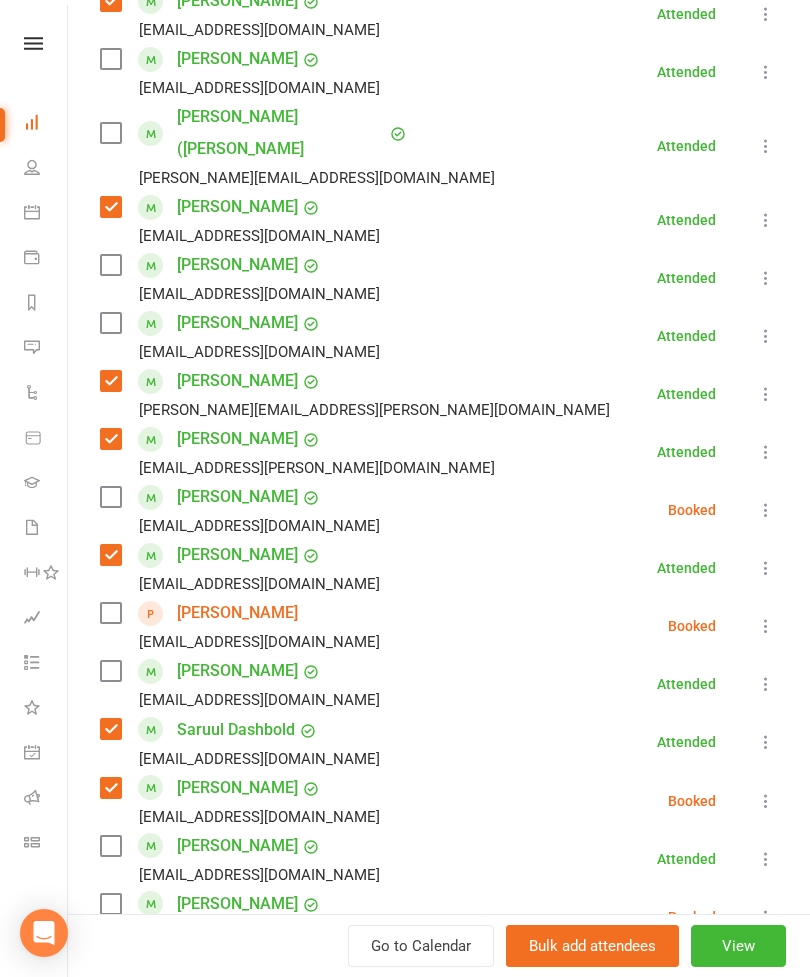 scroll, scrollTop: 652, scrollLeft: 0, axis: vertical 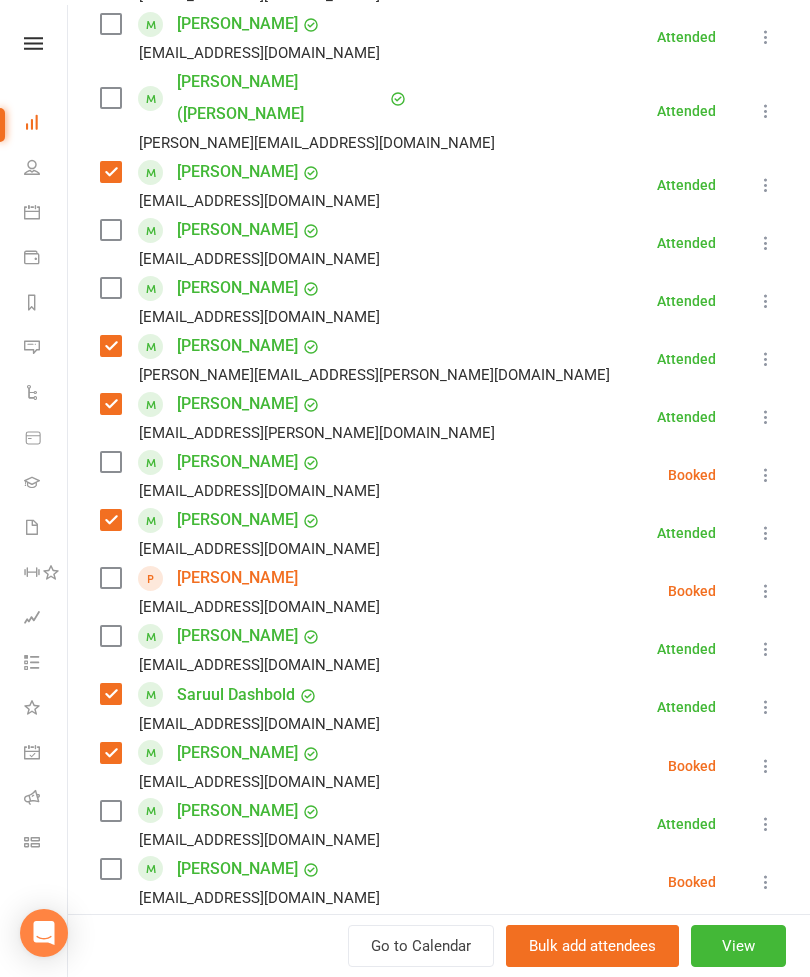 click at bounding box center [110, 578] 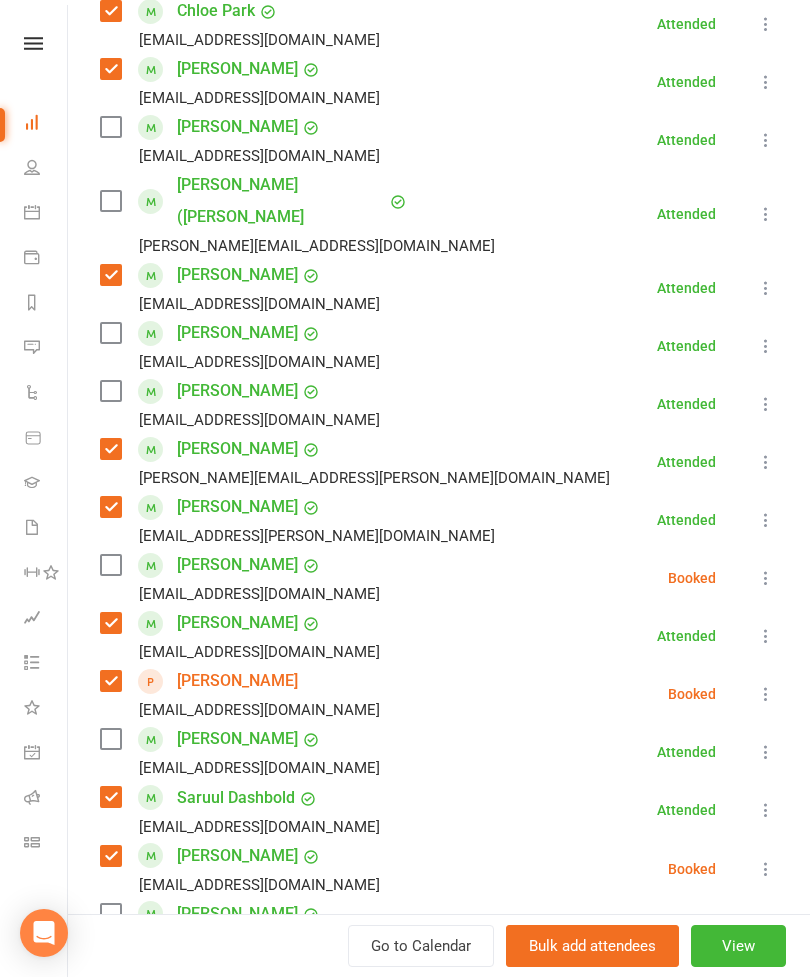 scroll, scrollTop: 448, scrollLeft: 0, axis: vertical 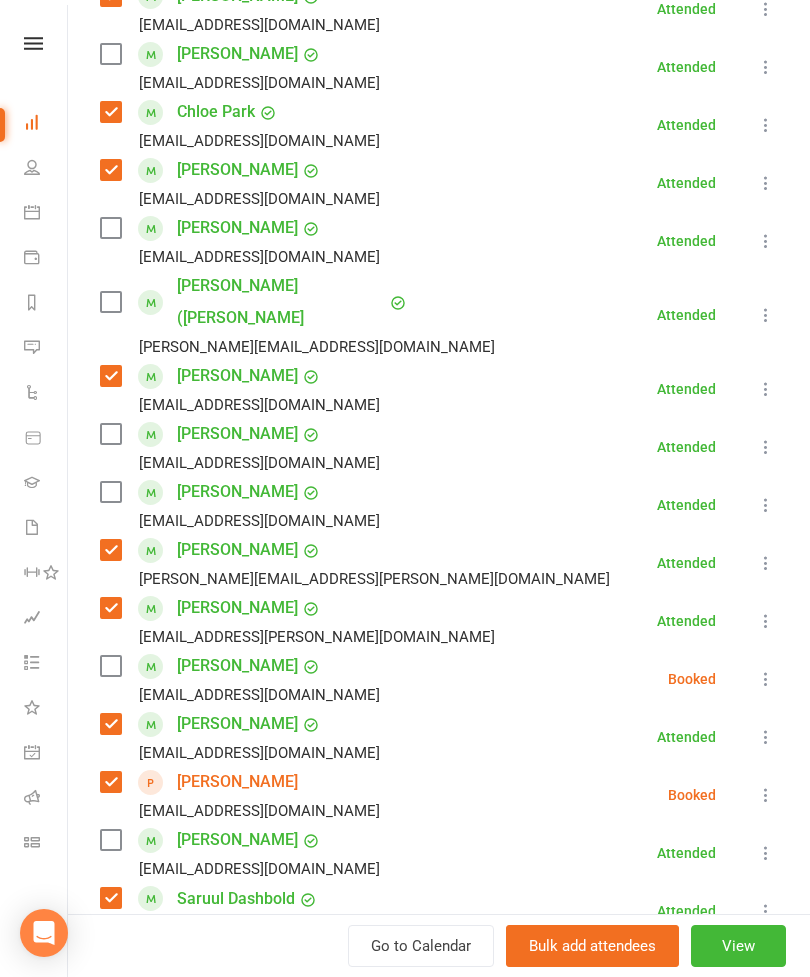 click at bounding box center (110, 302) 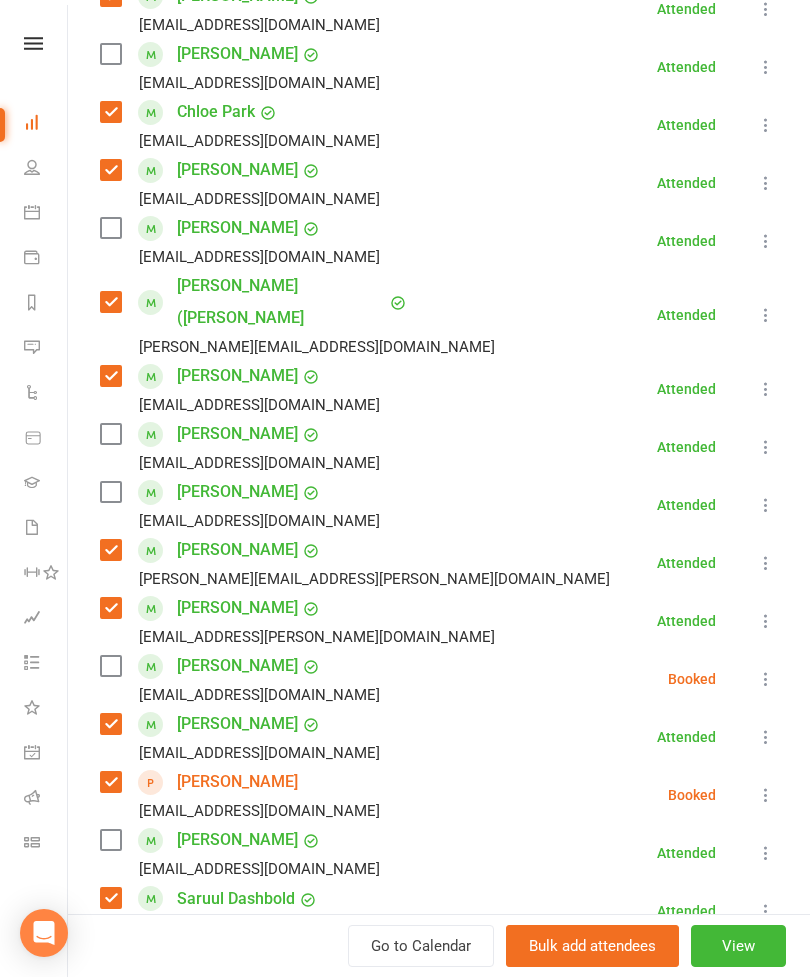 click on "Payments" at bounding box center [33, 259] 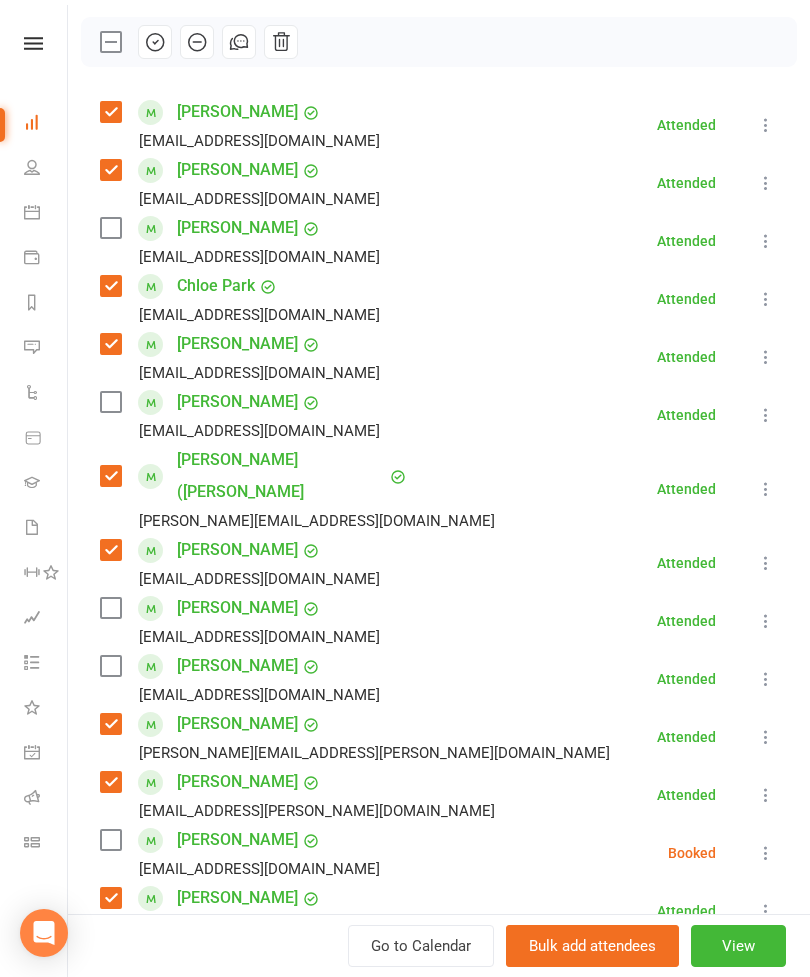 scroll, scrollTop: 272, scrollLeft: 0, axis: vertical 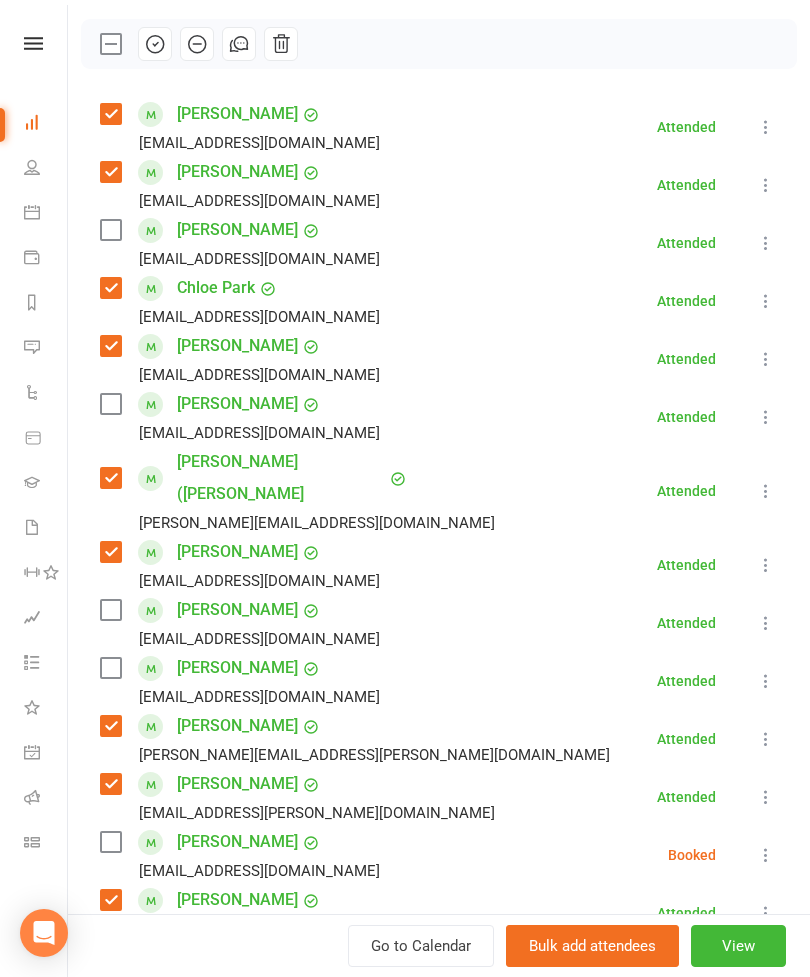 click at bounding box center [110, 230] 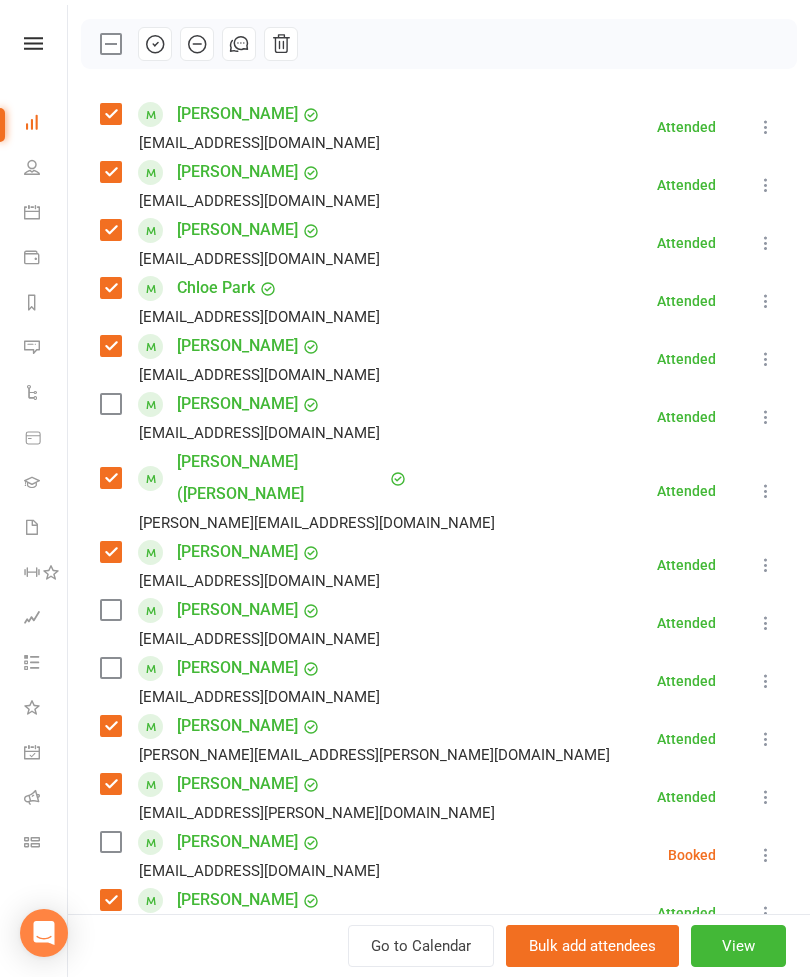 click at bounding box center (110, 404) 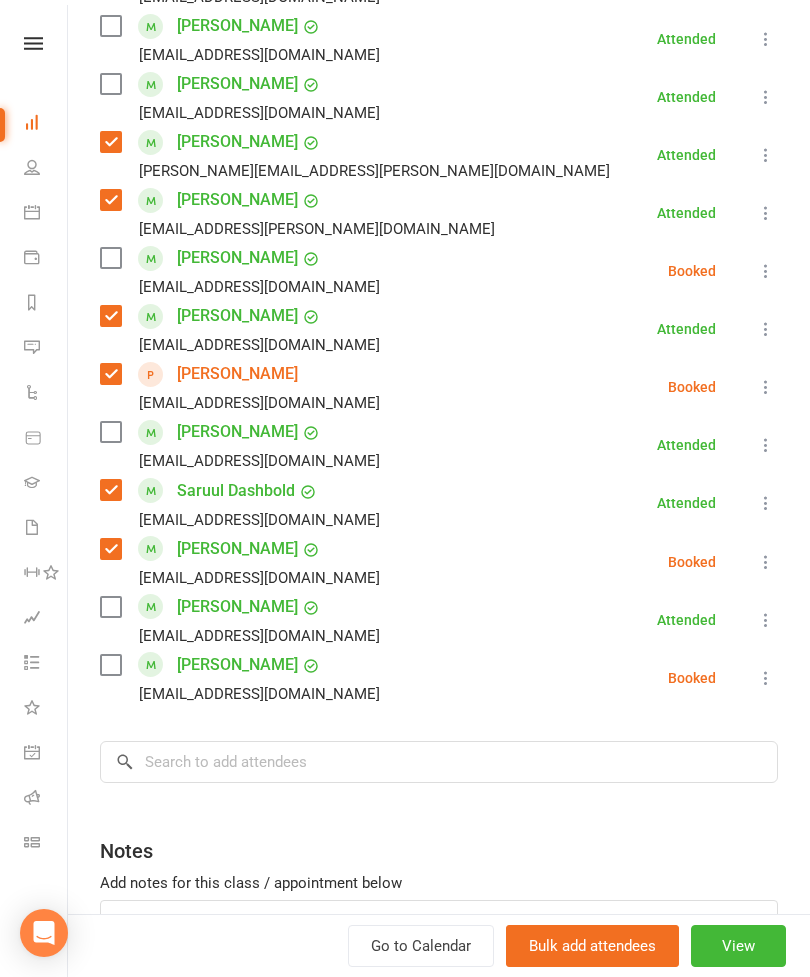 scroll, scrollTop: 877, scrollLeft: 0, axis: vertical 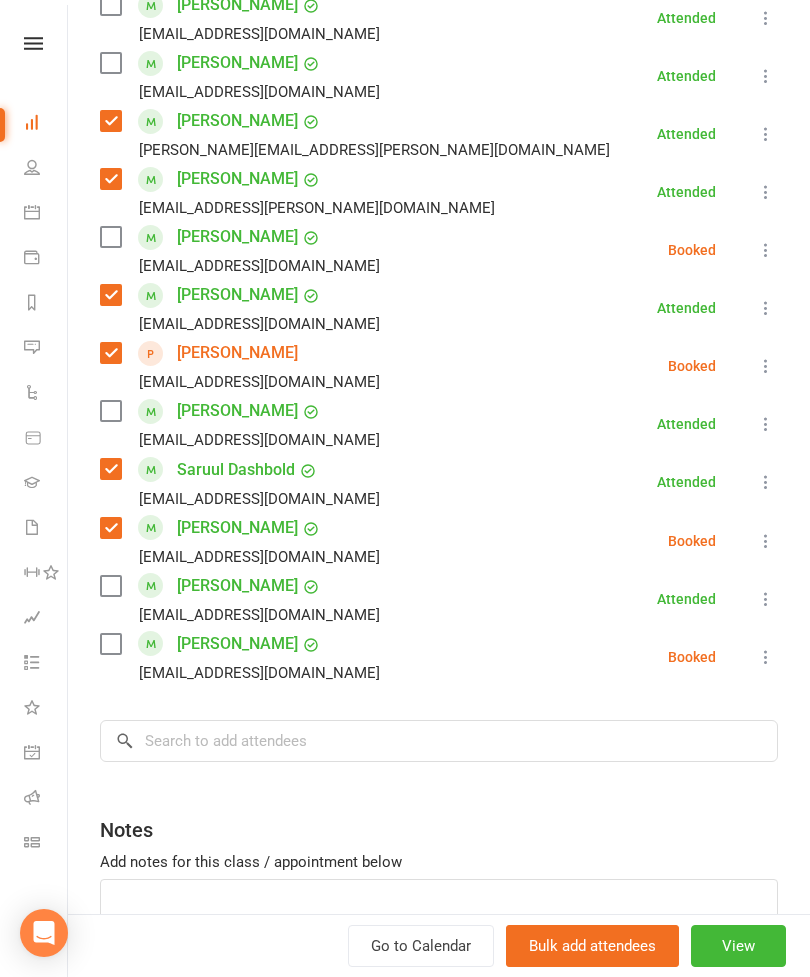 click at bounding box center [110, 644] 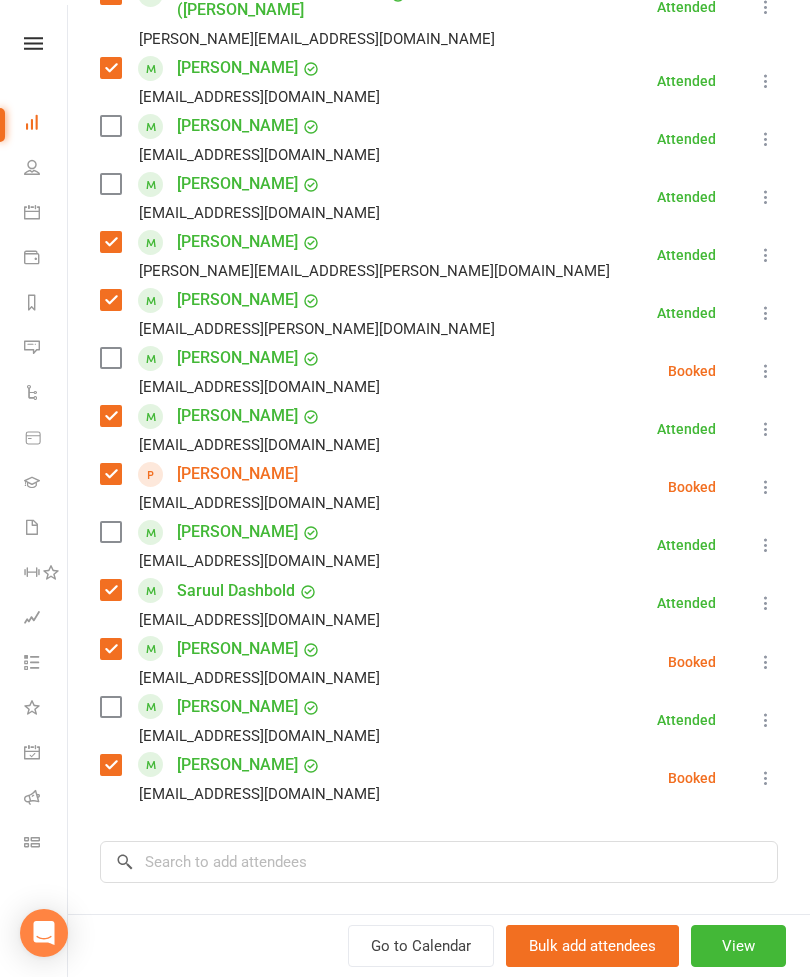 scroll, scrollTop: 767, scrollLeft: 0, axis: vertical 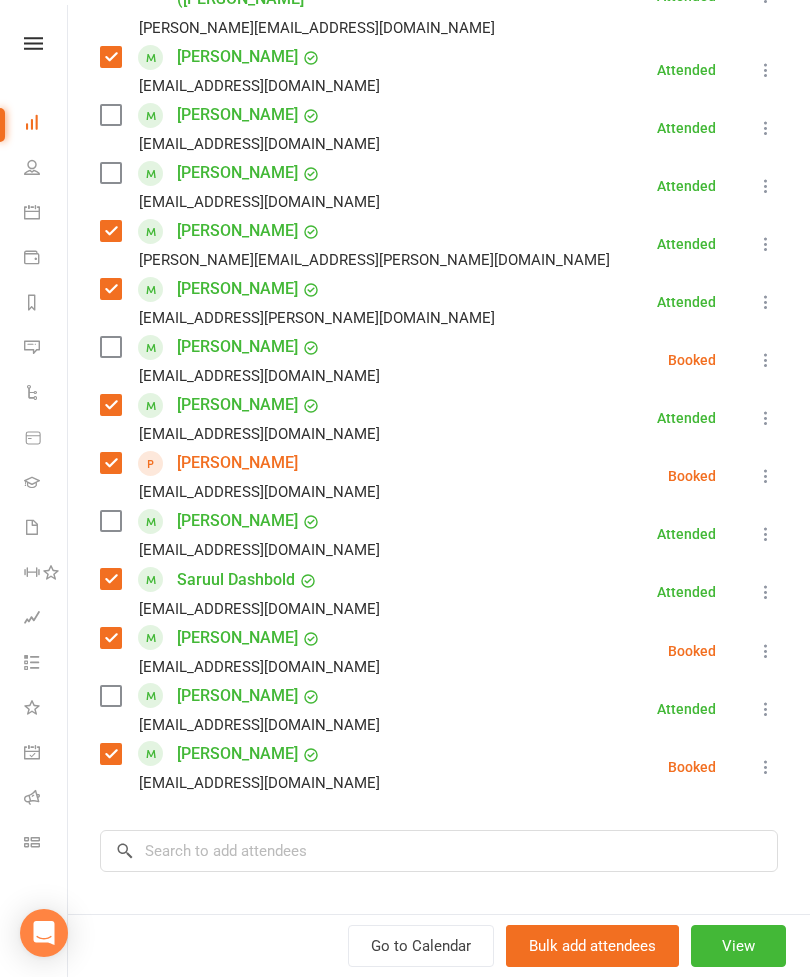 click at bounding box center (110, 521) 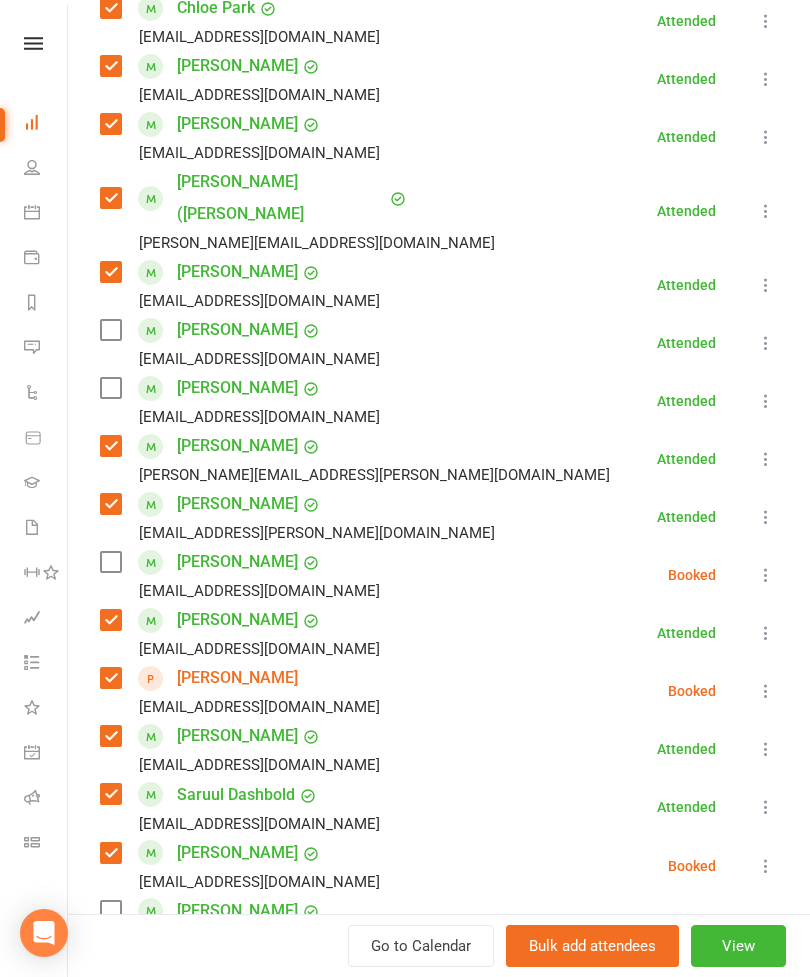 scroll, scrollTop: 531, scrollLeft: 0, axis: vertical 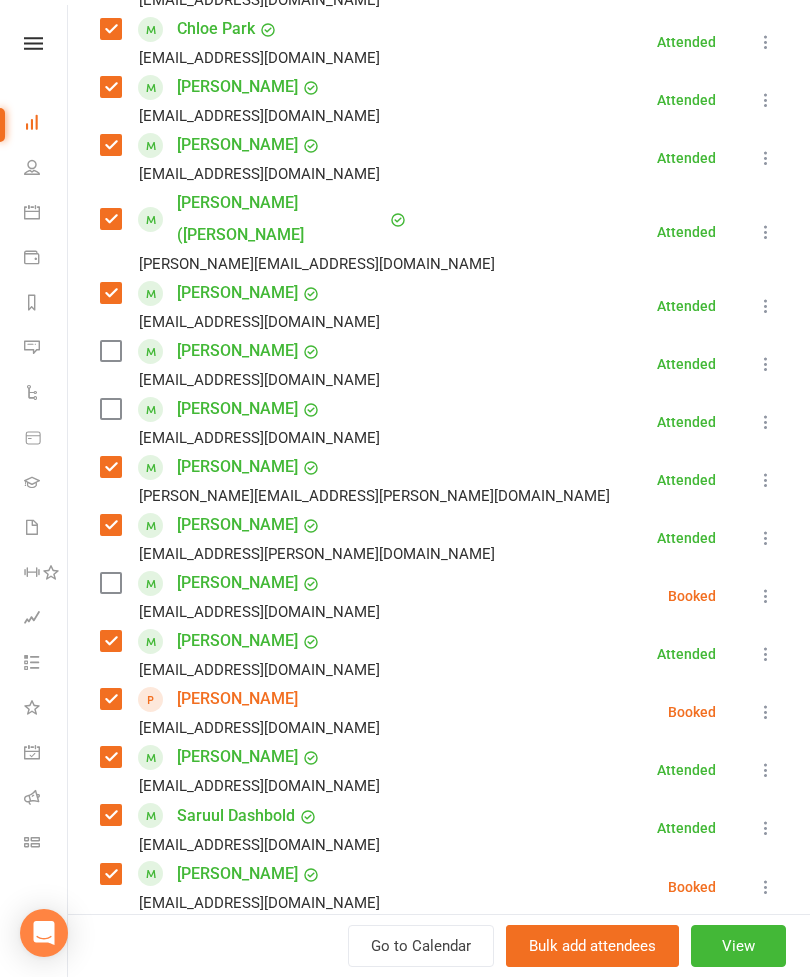 click at bounding box center [110, 583] 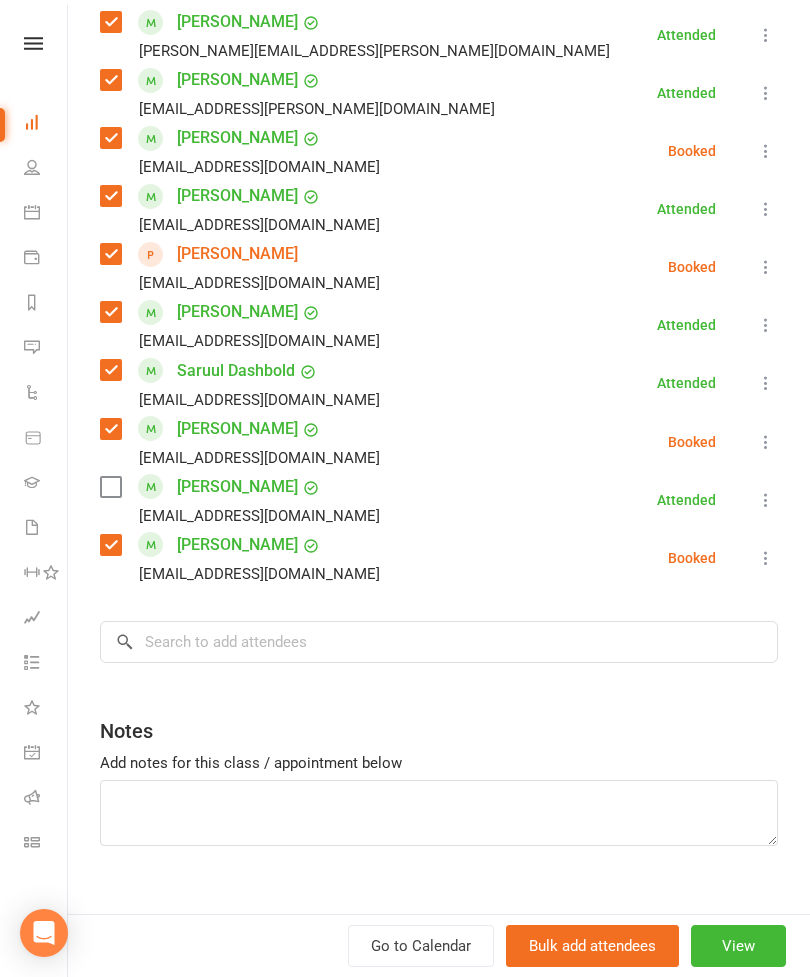 click at bounding box center (110, 487) 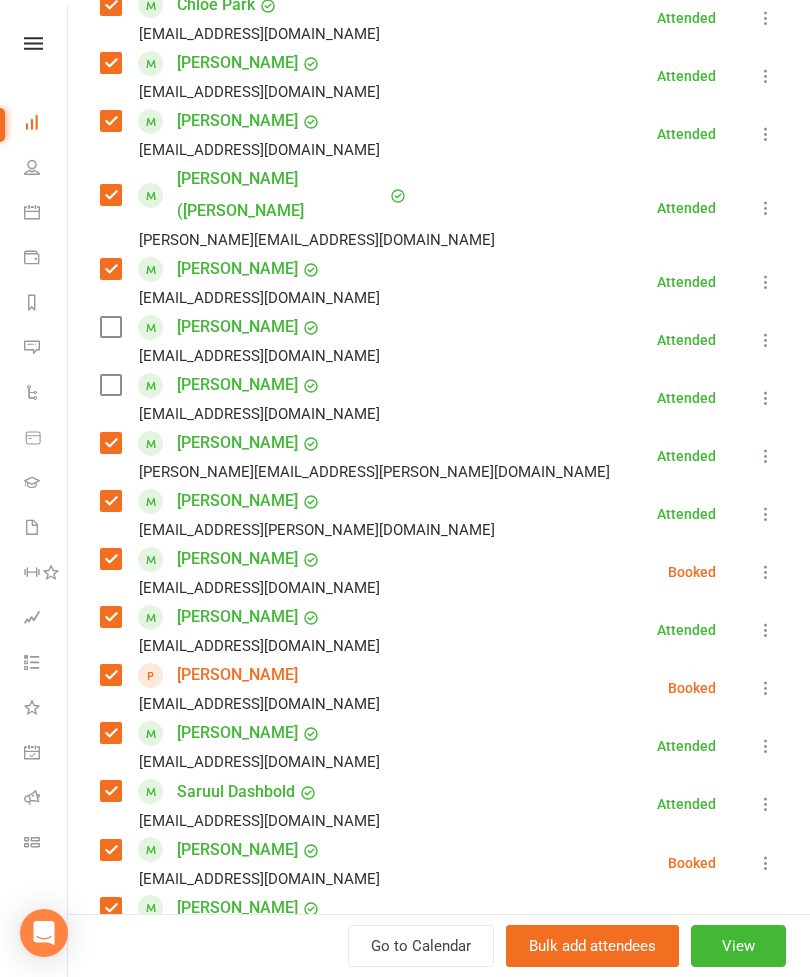 scroll, scrollTop: 522, scrollLeft: 0, axis: vertical 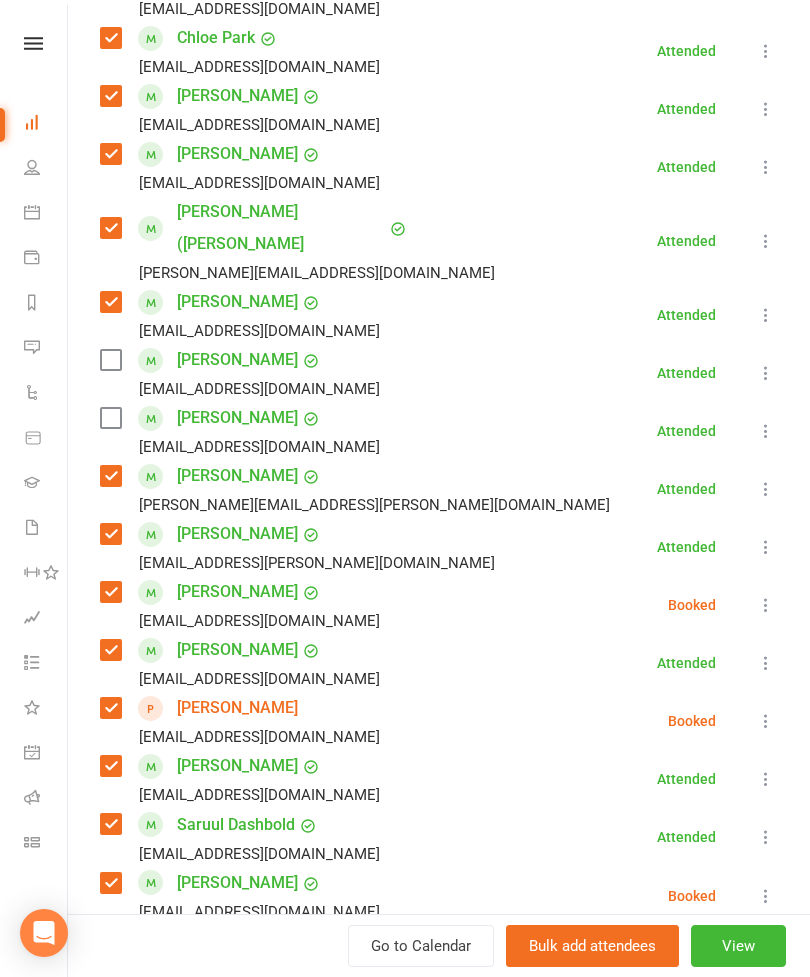 click at bounding box center (110, 360) 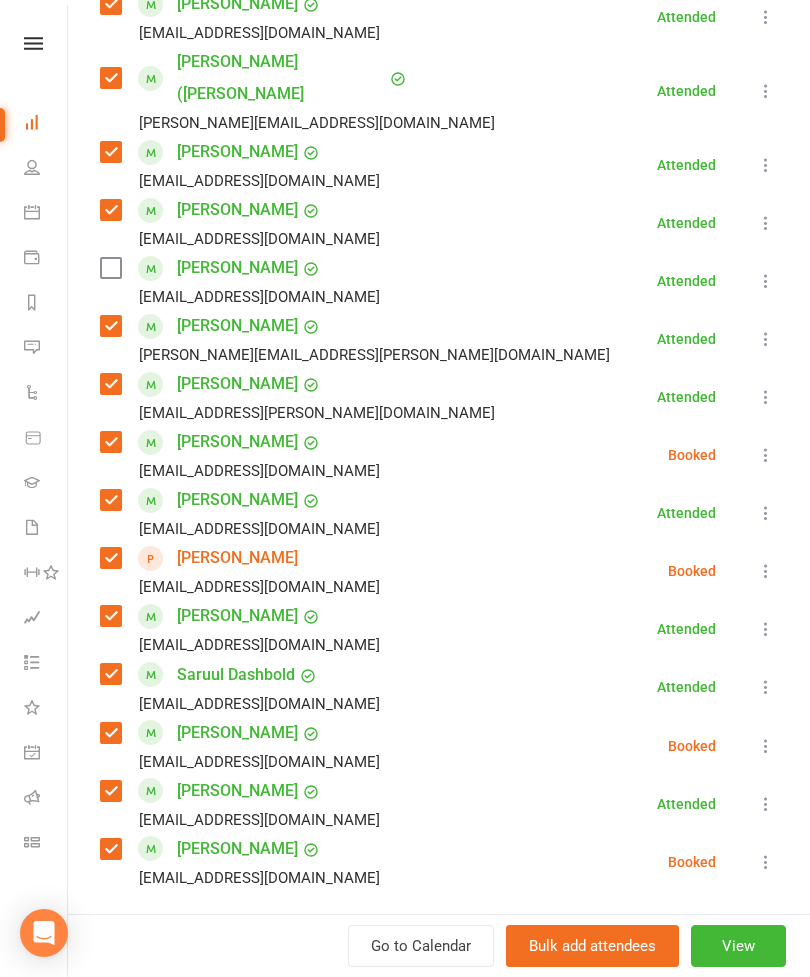 scroll, scrollTop: 676, scrollLeft: 0, axis: vertical 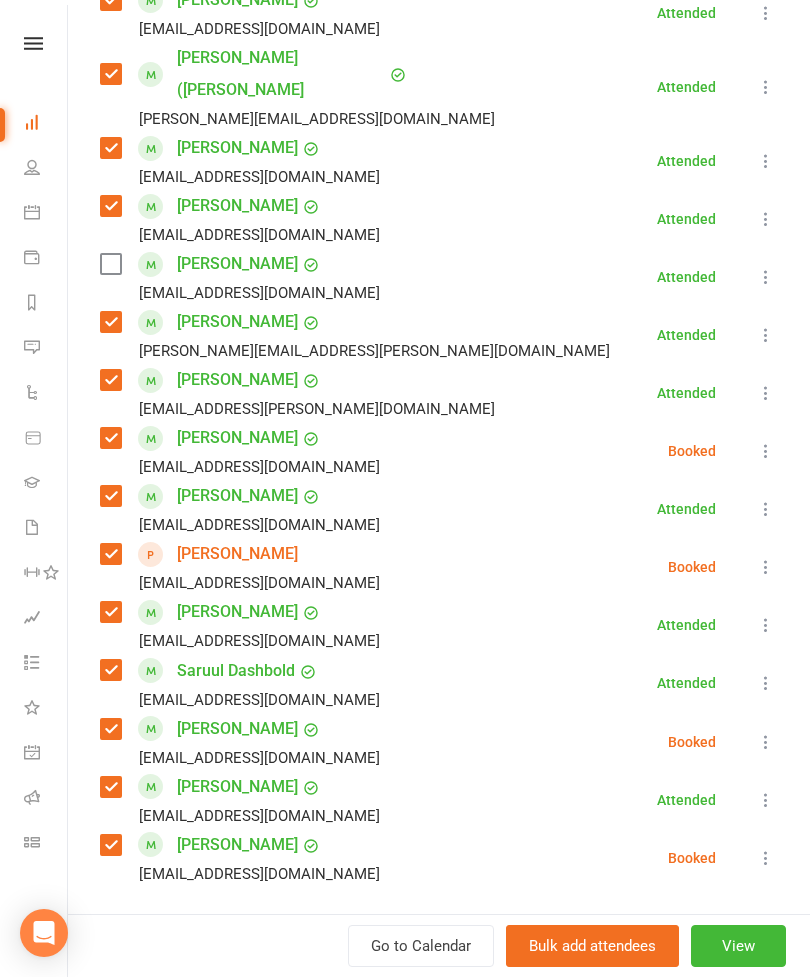 click at bounding box center [110, 264] 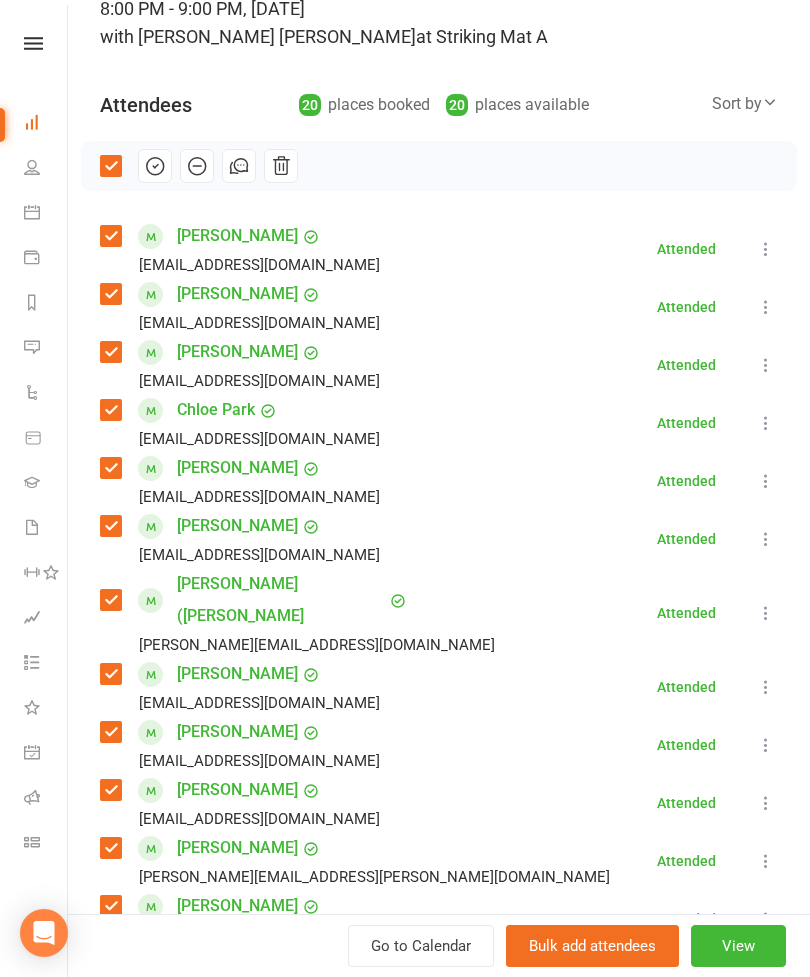 scroll, scrollTop: 146, scrollLeft: 0, axis: vertical 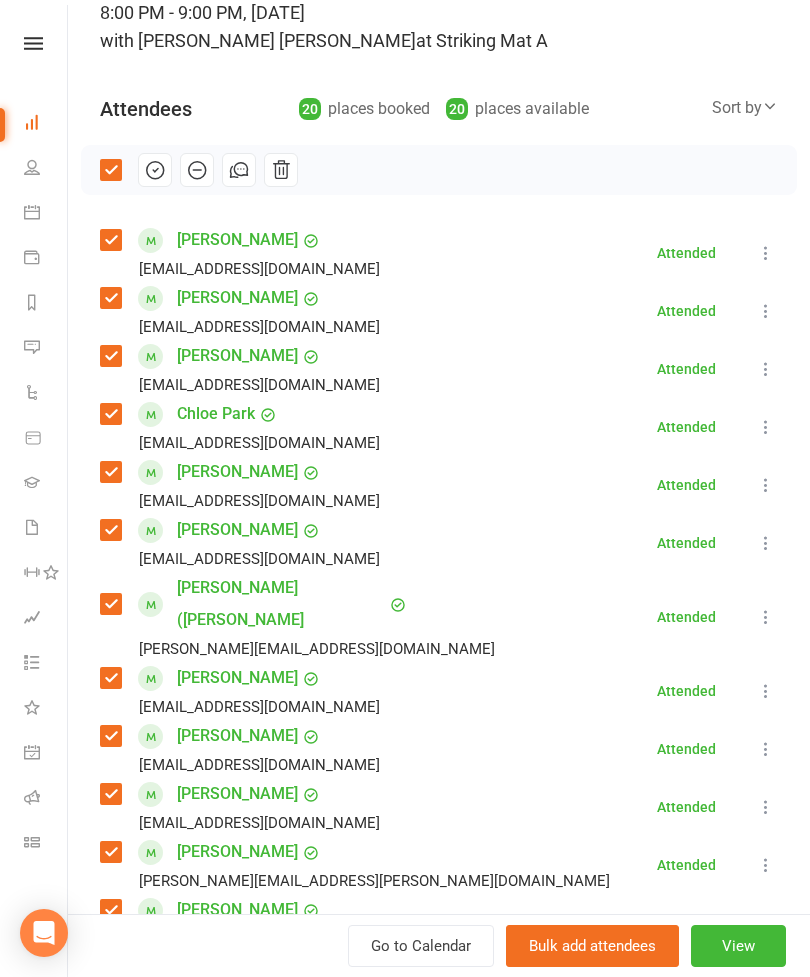 click at bounding box center (155, 170) 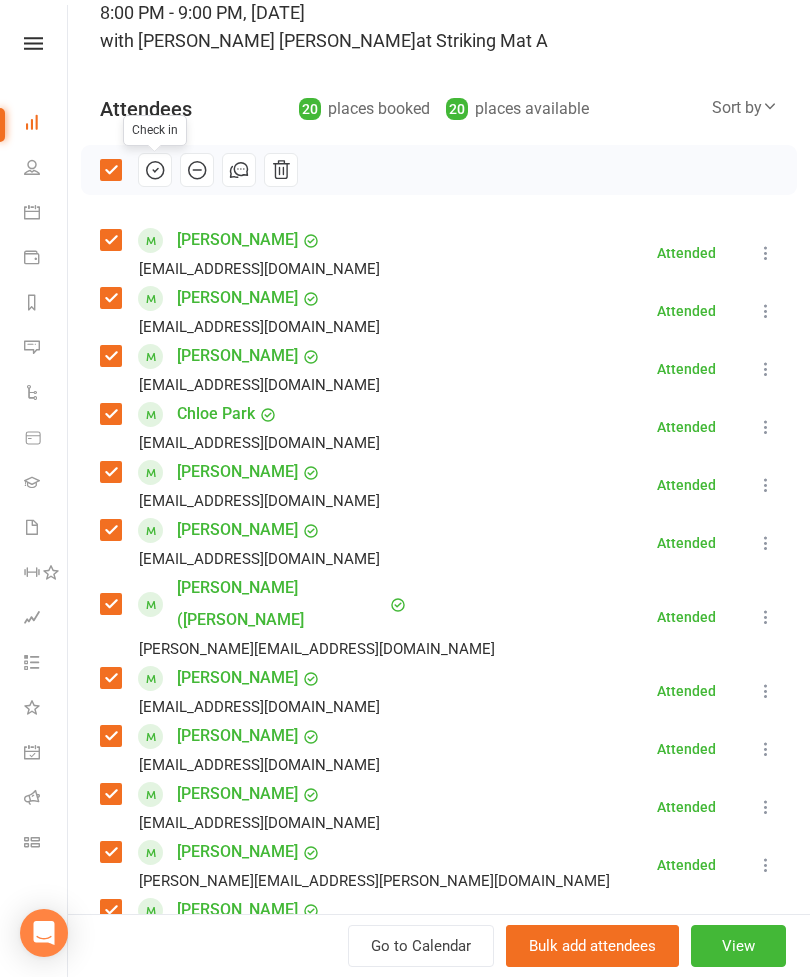 click at bounding box center [110, 170] 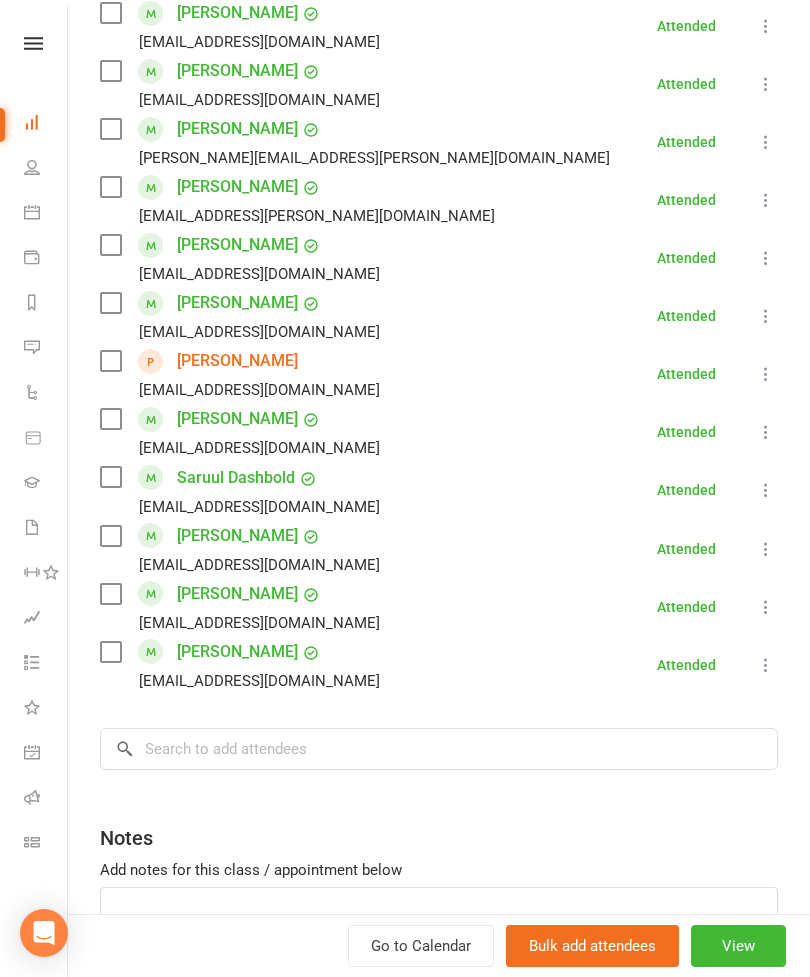 scroll, scrollTop: 883, scrollLeft: 0, axis: vertical 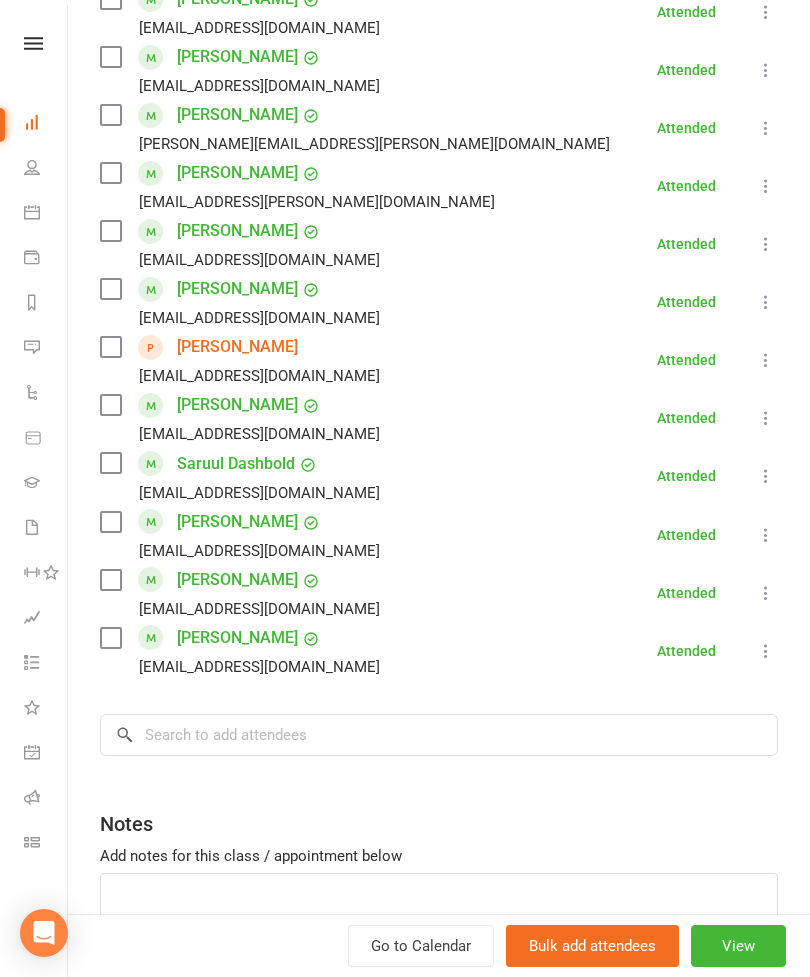 click at bounding box center (110, 463) 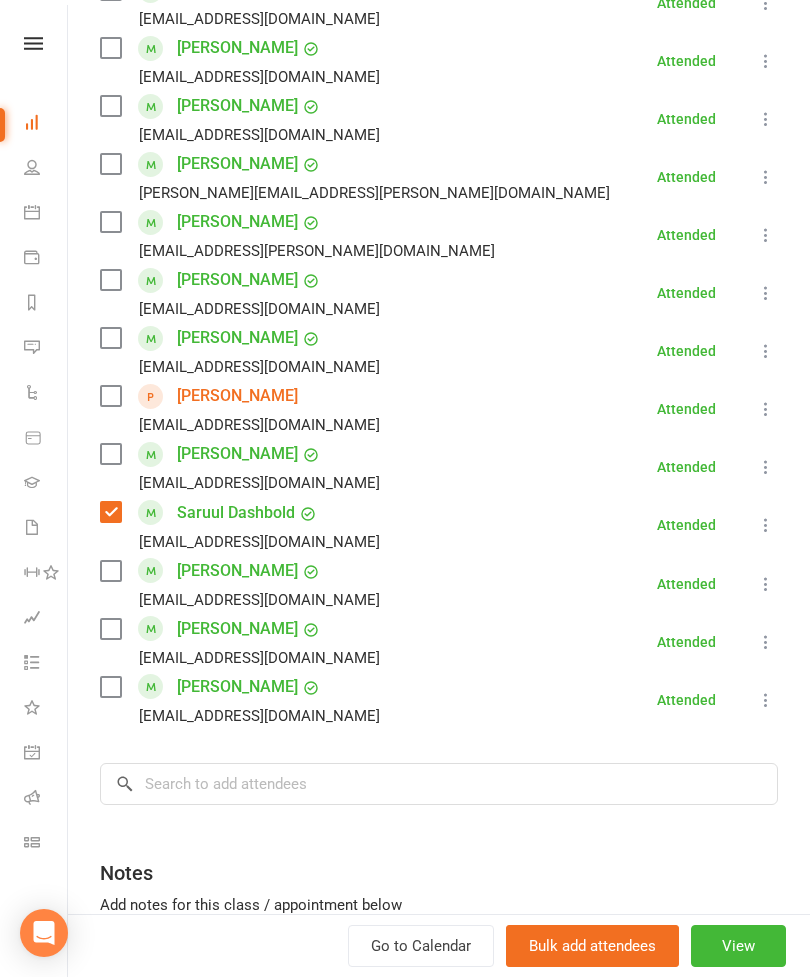 scroll, scrollTop: 835, scrollLeft: 0, axis: vertical 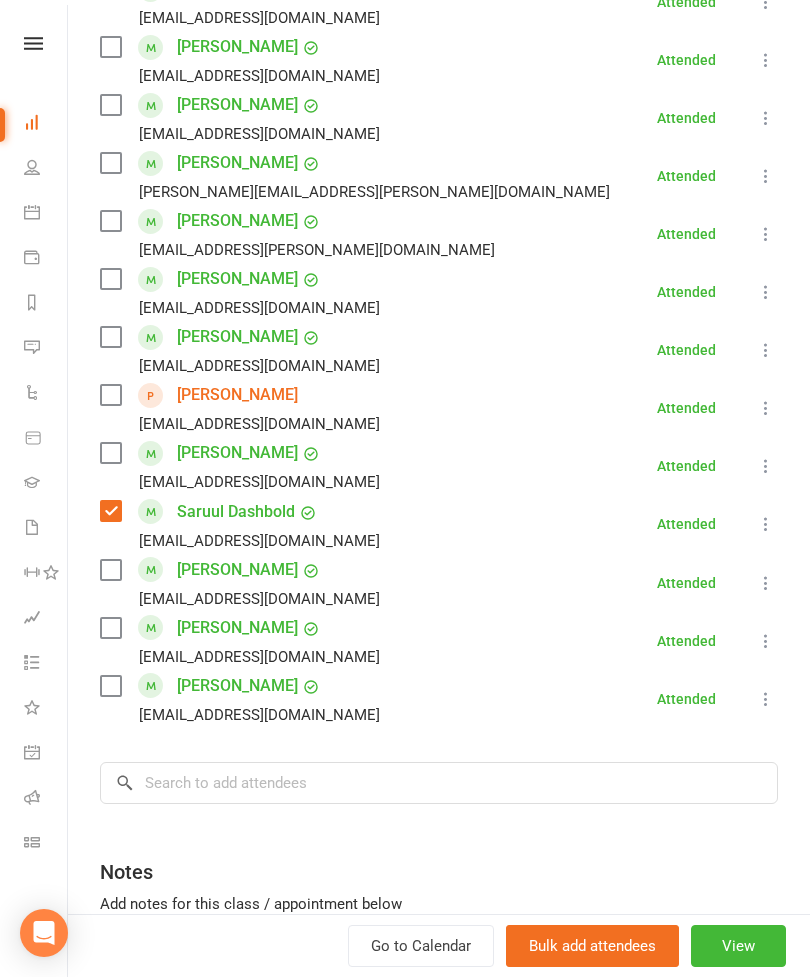 click at bounding box center [110, 570] 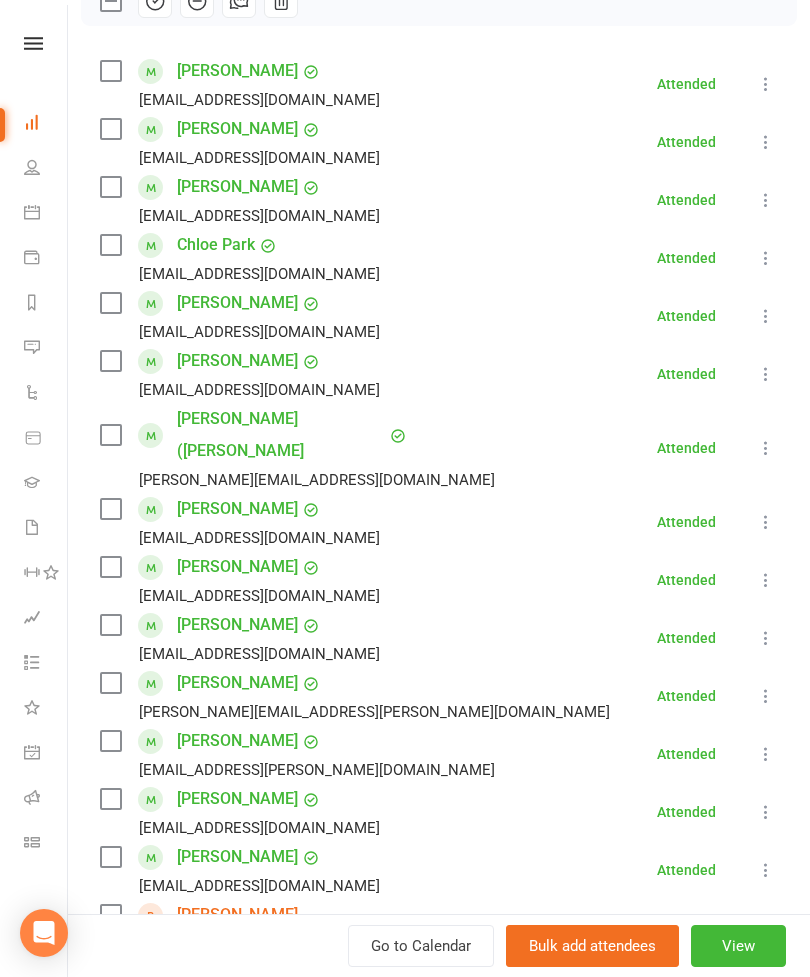 click at bounding box center (110, 361) 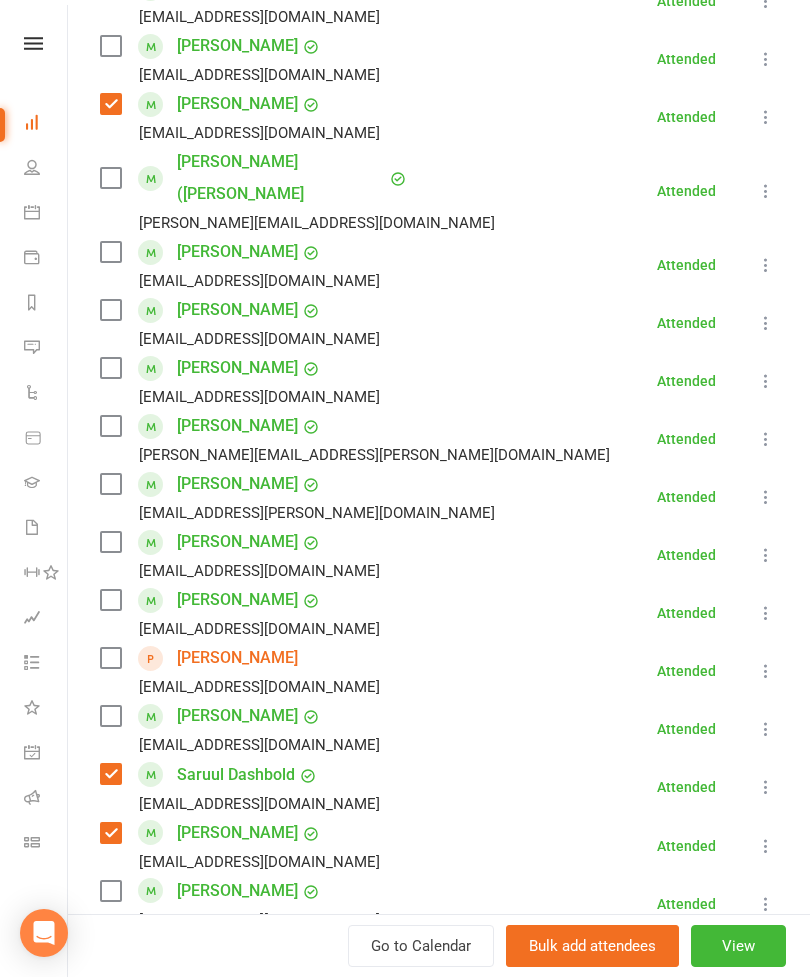 scroll, scrollTop: 577, scrollLeft: 0, axis: vertical 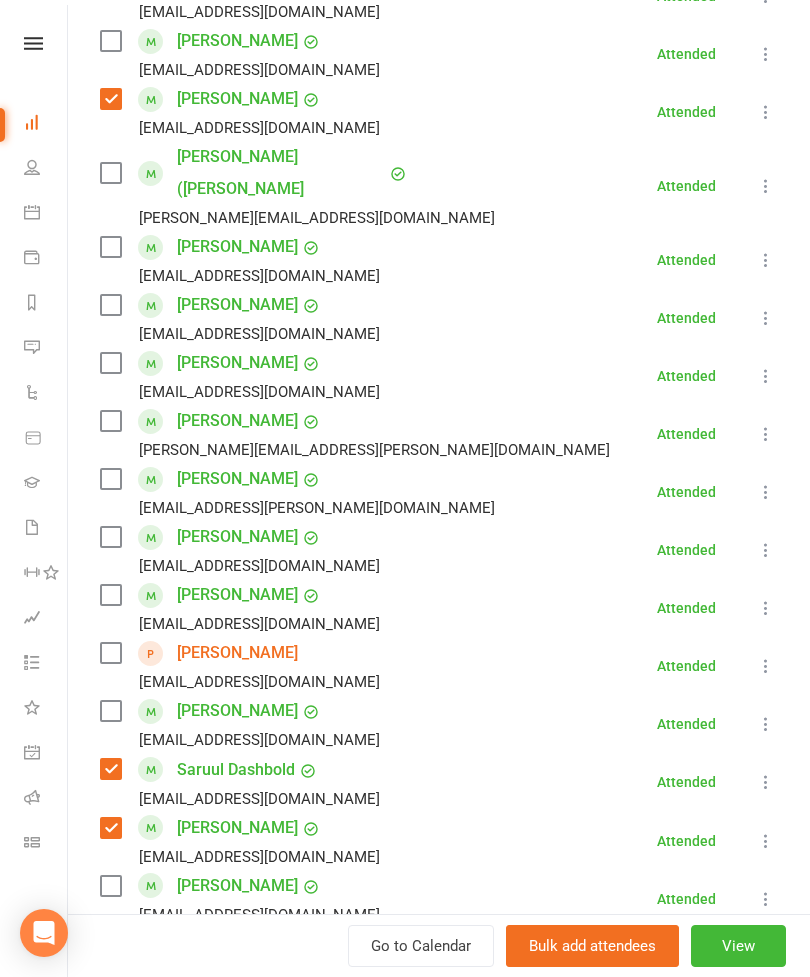 click at bounding box center [110, 247] 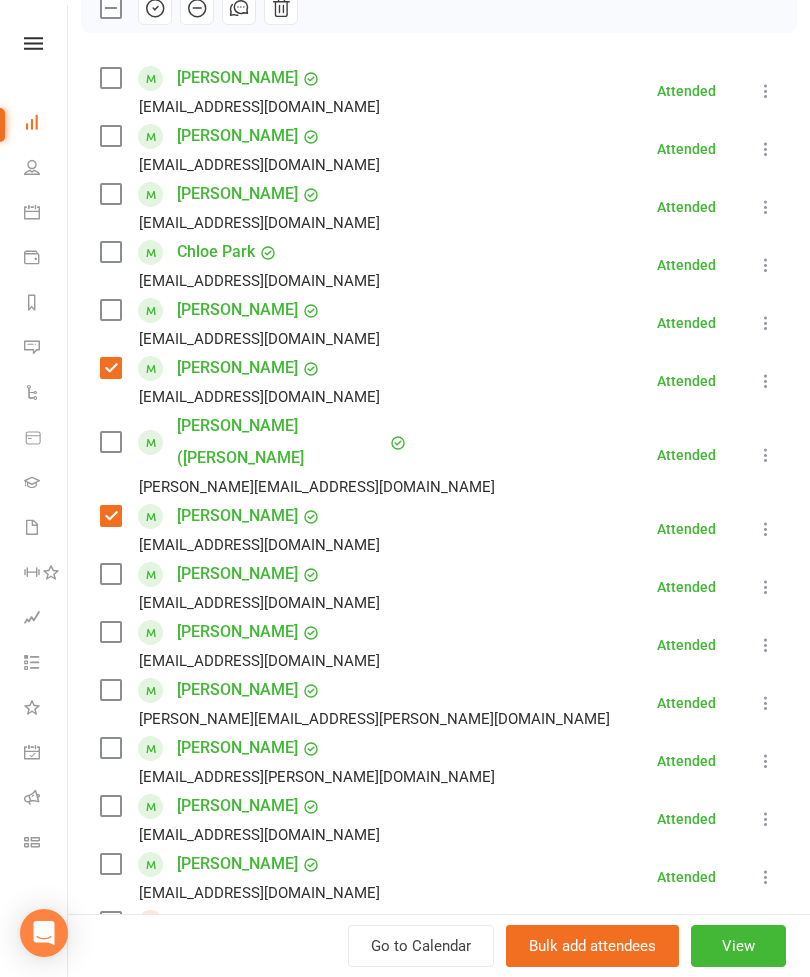 scroll, scrollTop: 293, scrollLeft: 0, axis: vertical 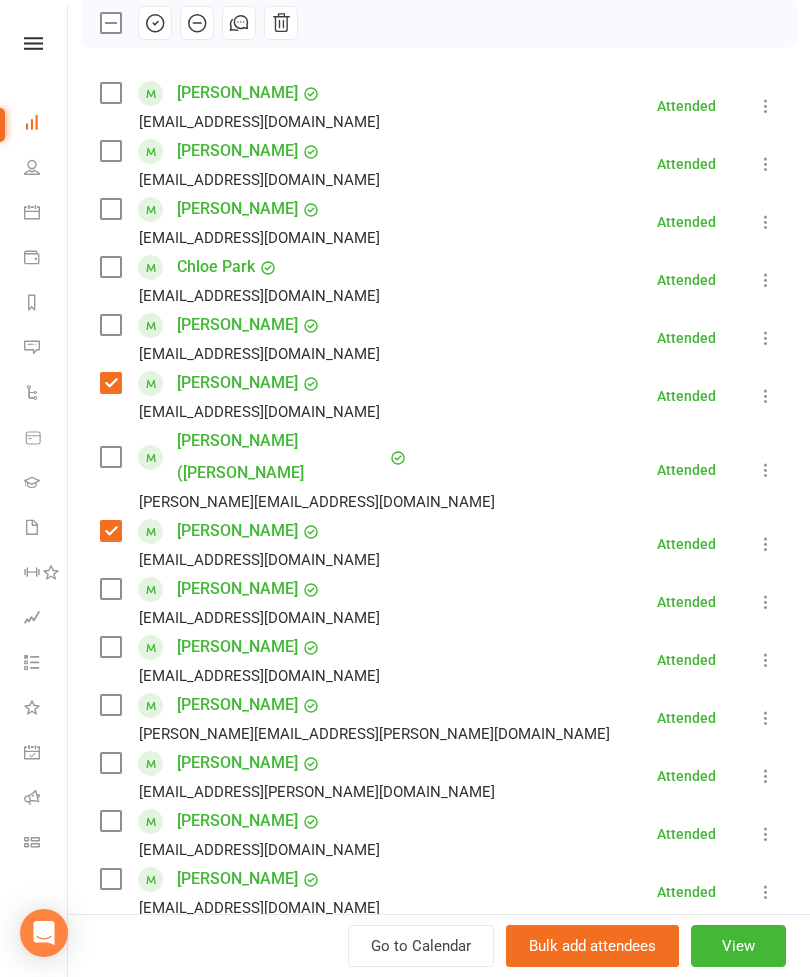 click at bounding box center [110, 267] 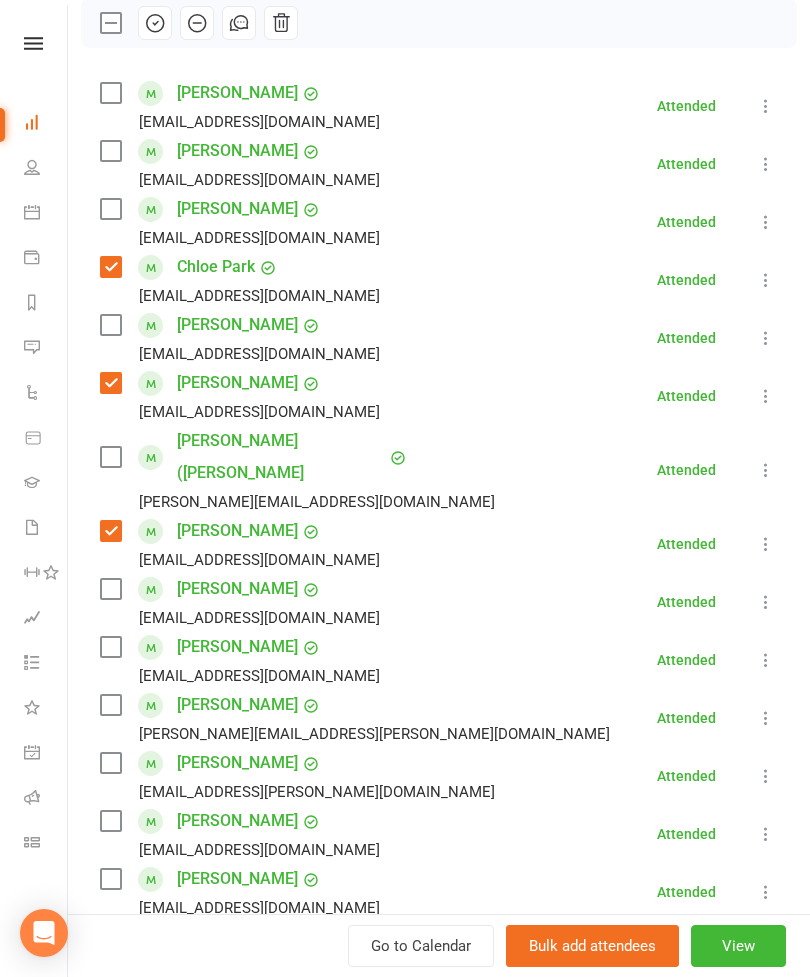 click at bounding box center (110, 151) 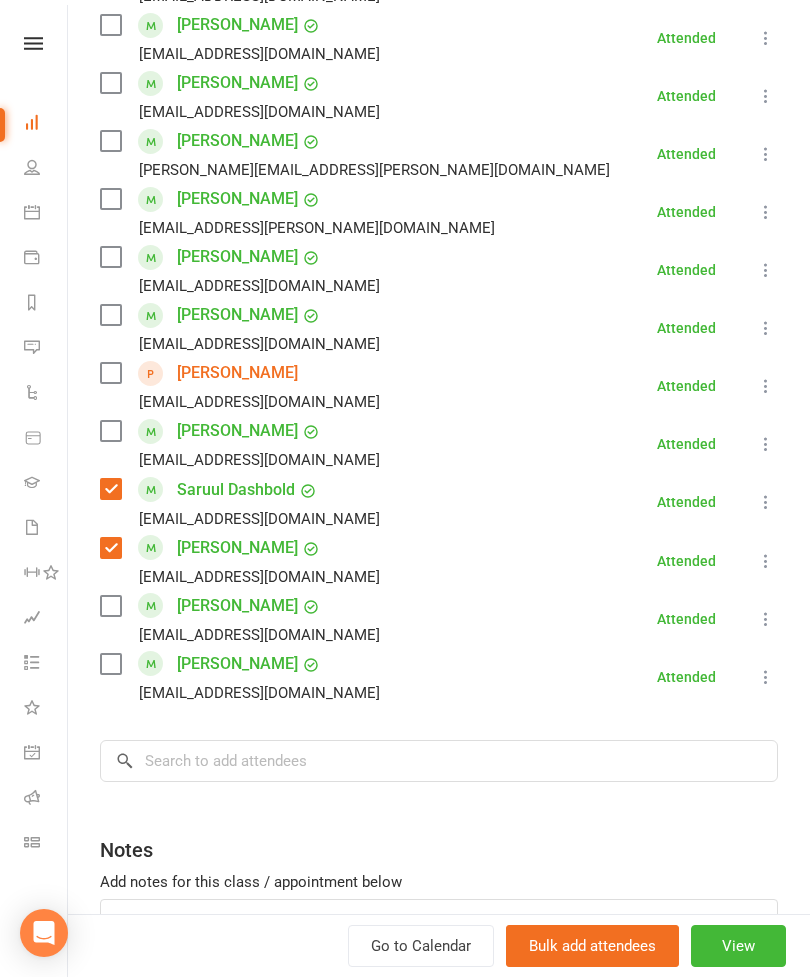 scroll, scrollTop: 861, scrollLeft: 0, axis: vertical 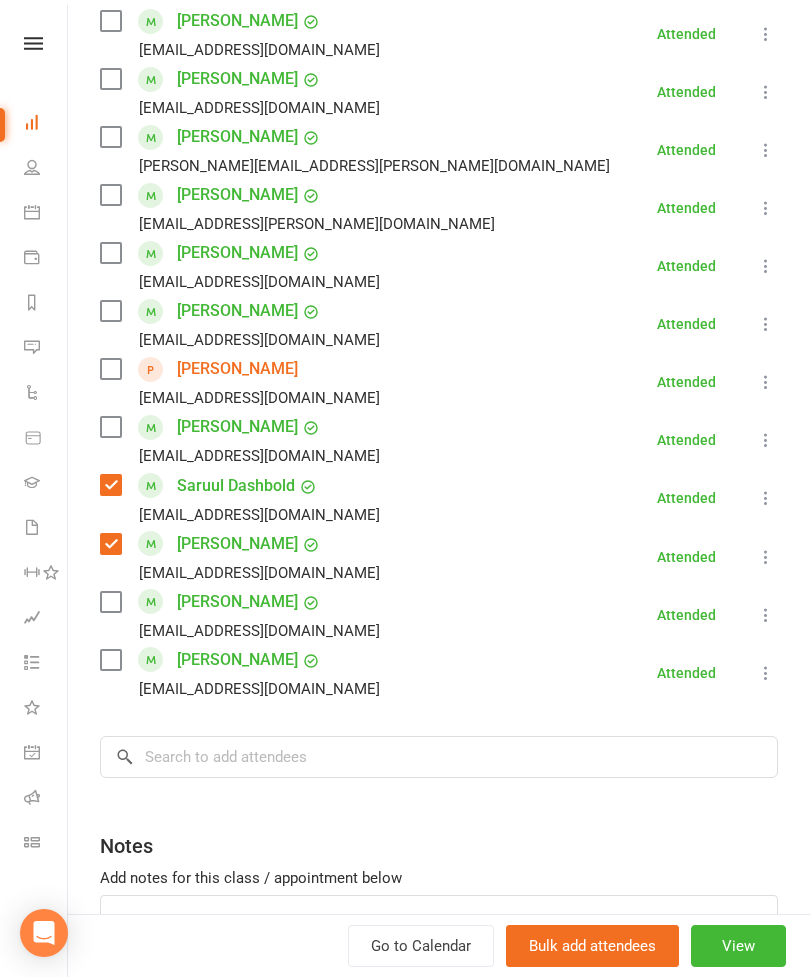 click at bounding box center [110, 602] 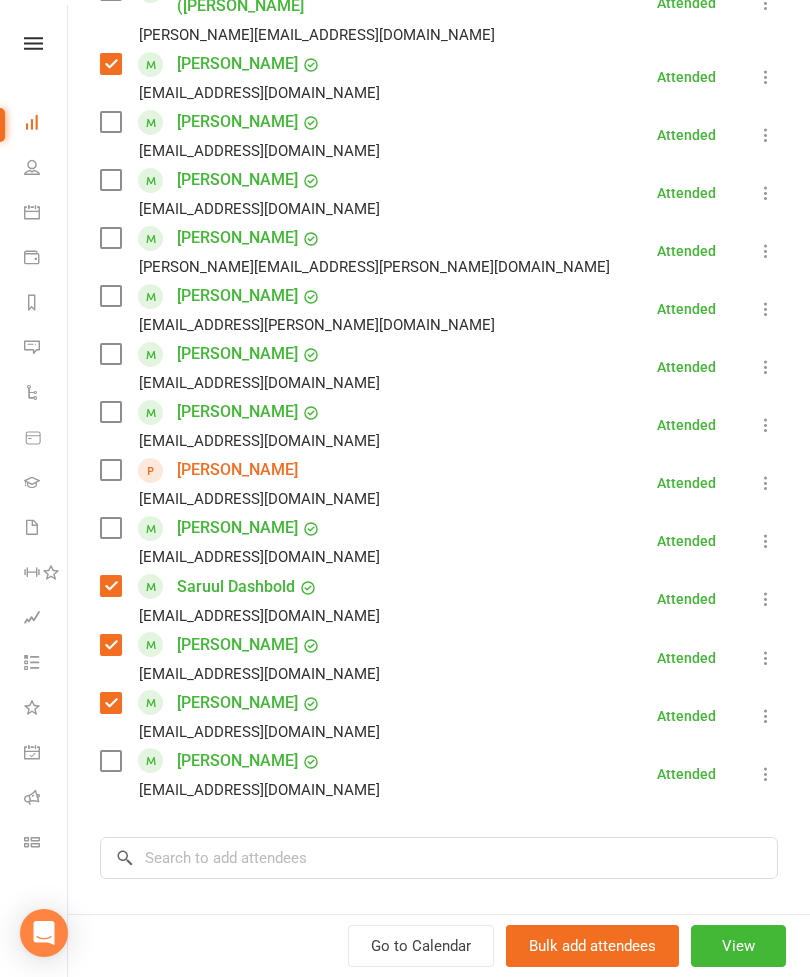 scroll, scrollTop: 736, scrollLeft: 0, axis: vertical 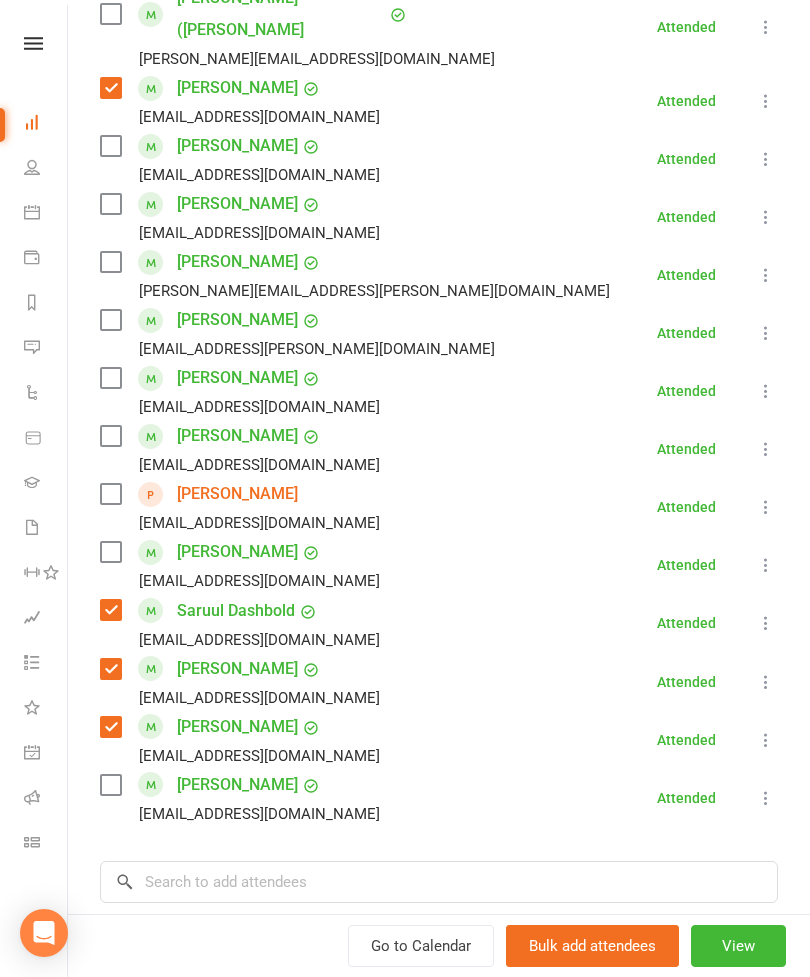 click at bounding box center (110, 204) 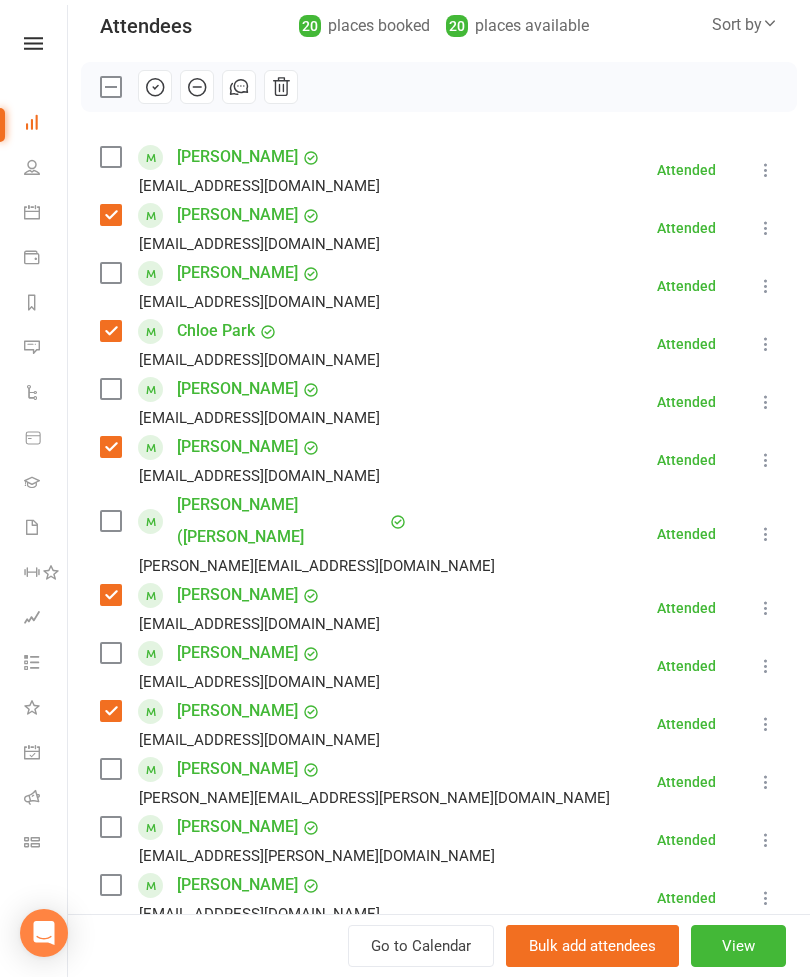 scroll, scrollTop: 226, scrollLeft: 0, axis: vertical 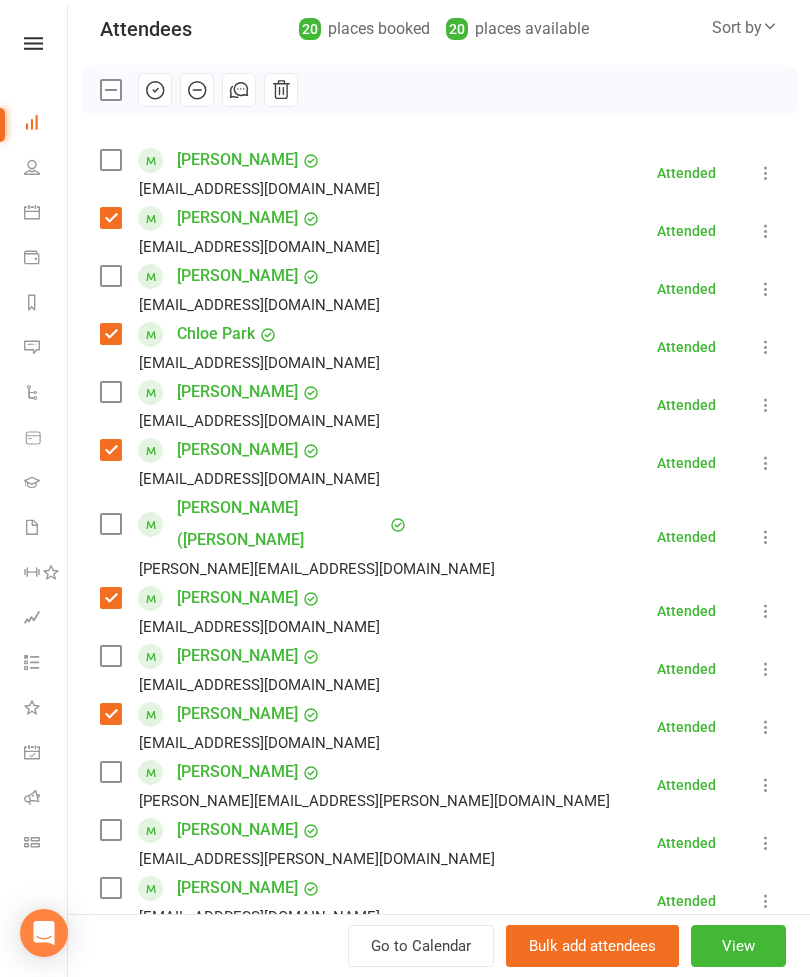 click at bounding box center [110, 160] 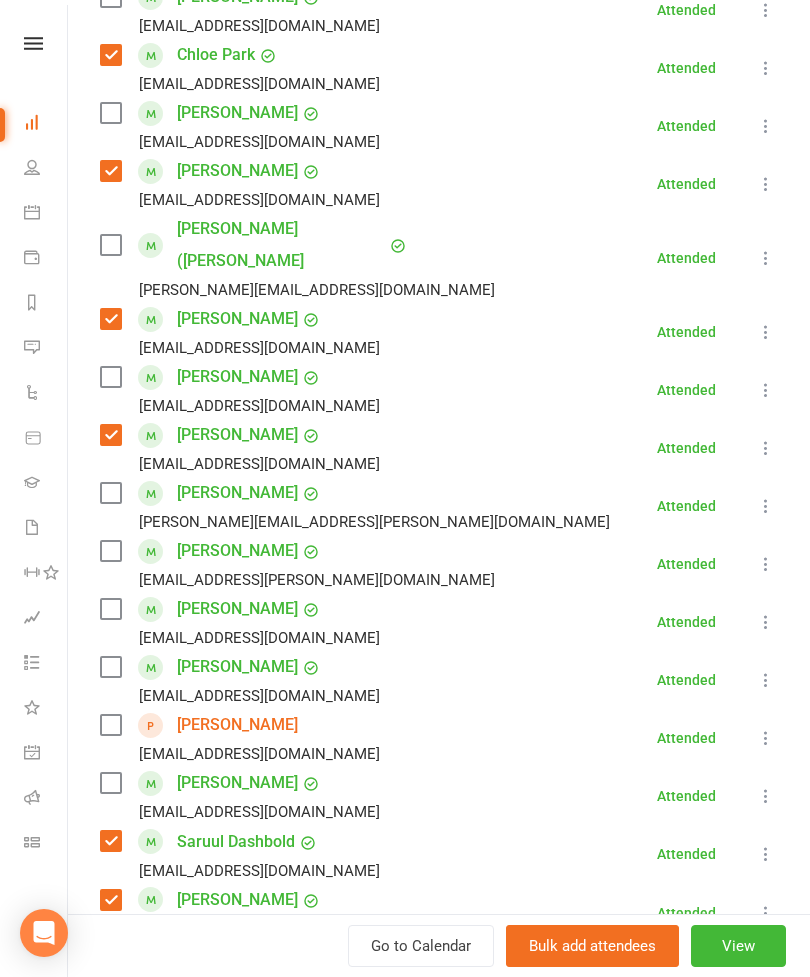 scroll, scrollTop: 535, scrollLeft: 0, axis: vertical 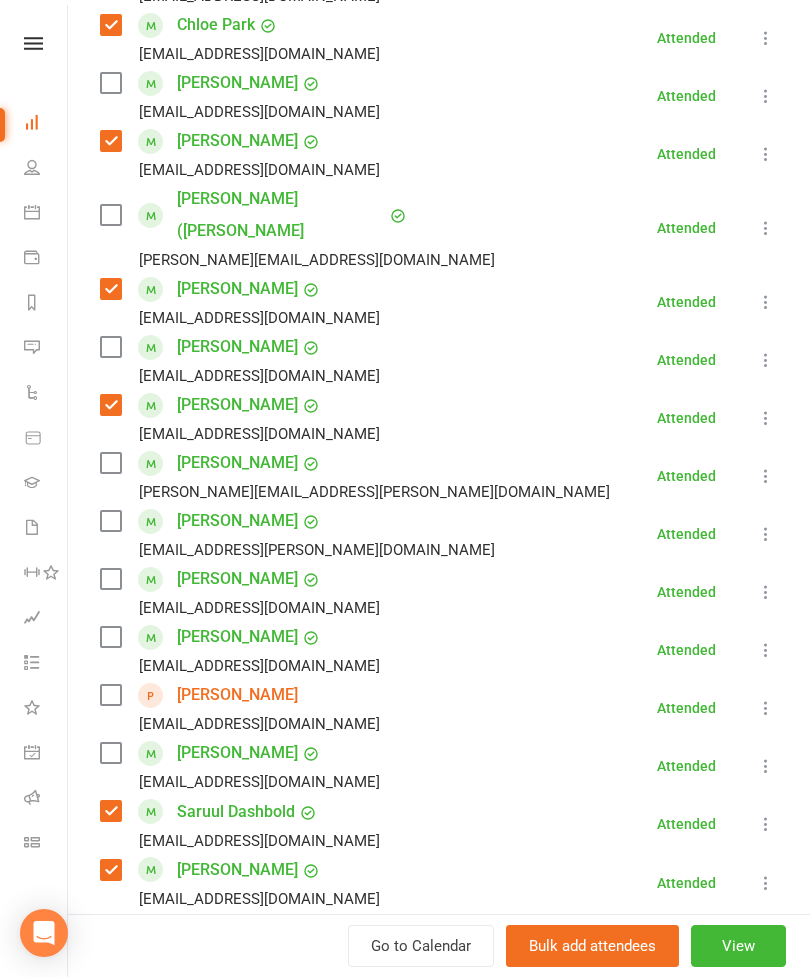 click at bounding box center [110, 463] 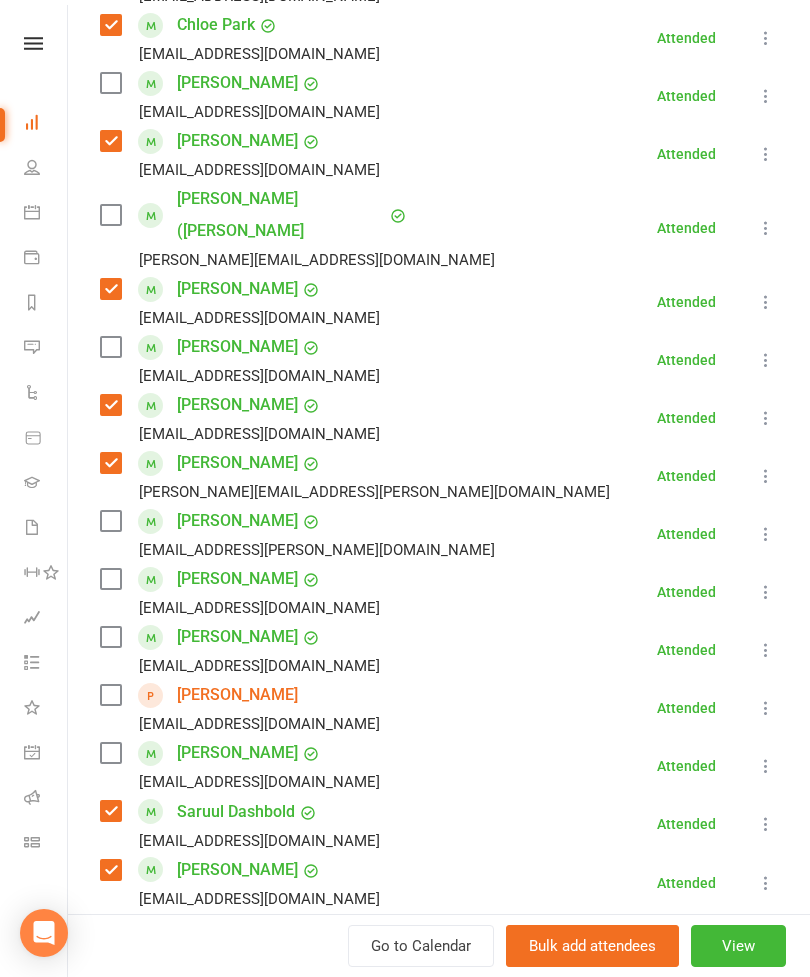 click at bounding box center (110, 521) 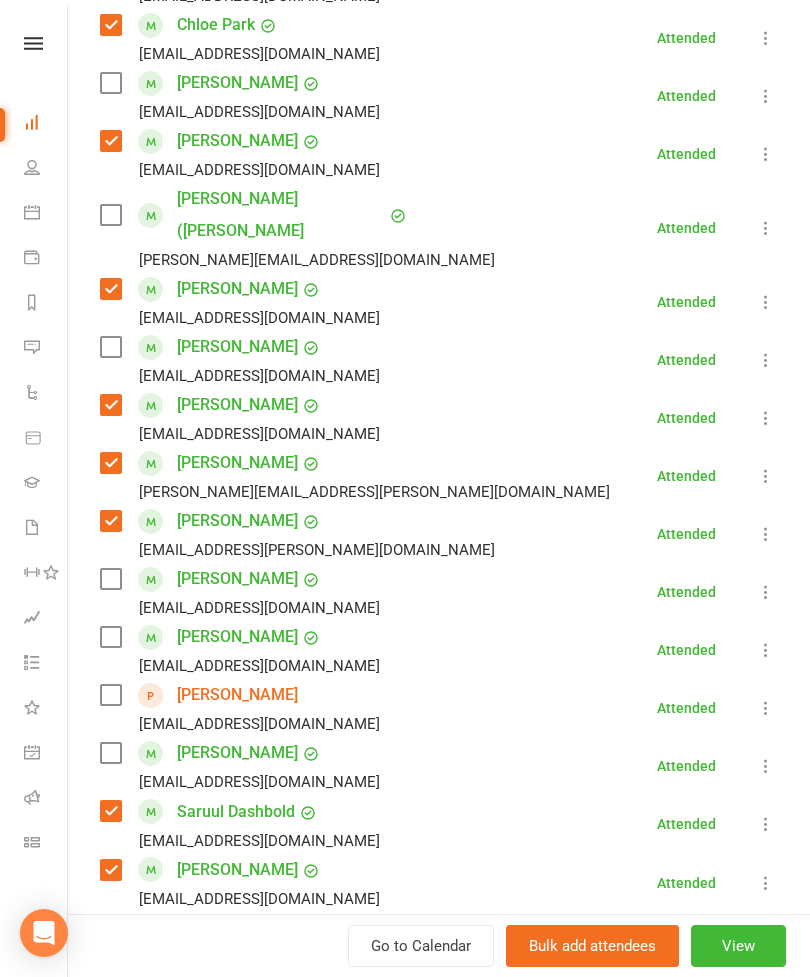 click at bounding box center (110, 347) 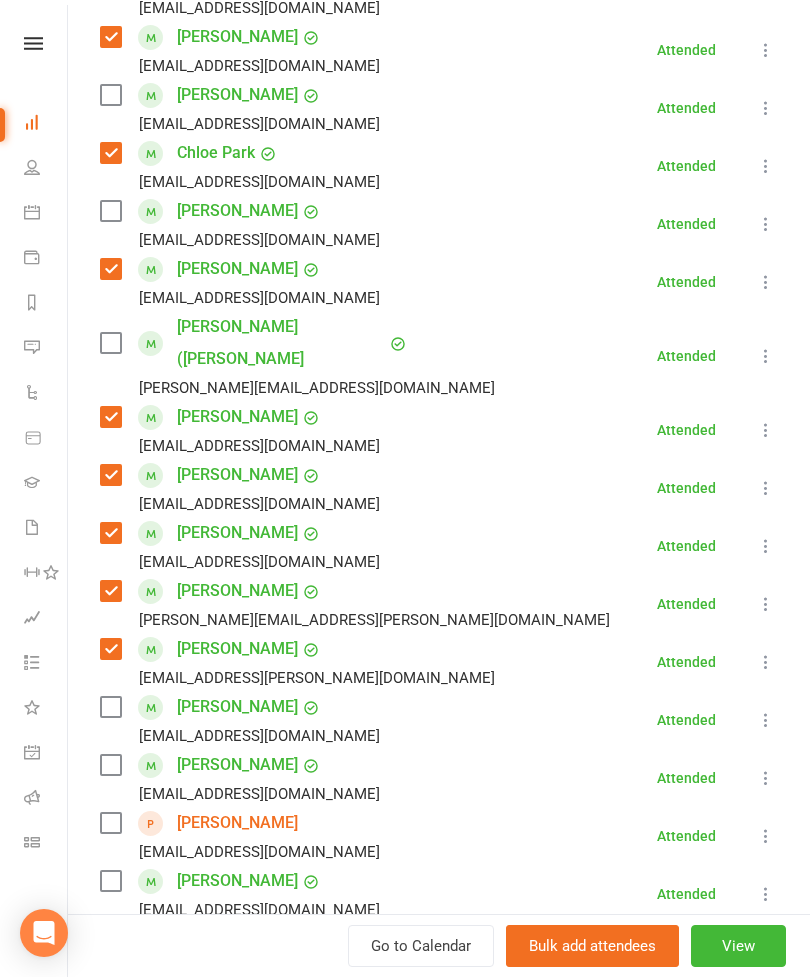 scroll, scrollTop: 402, scrollLeft: 0, axis: vertical 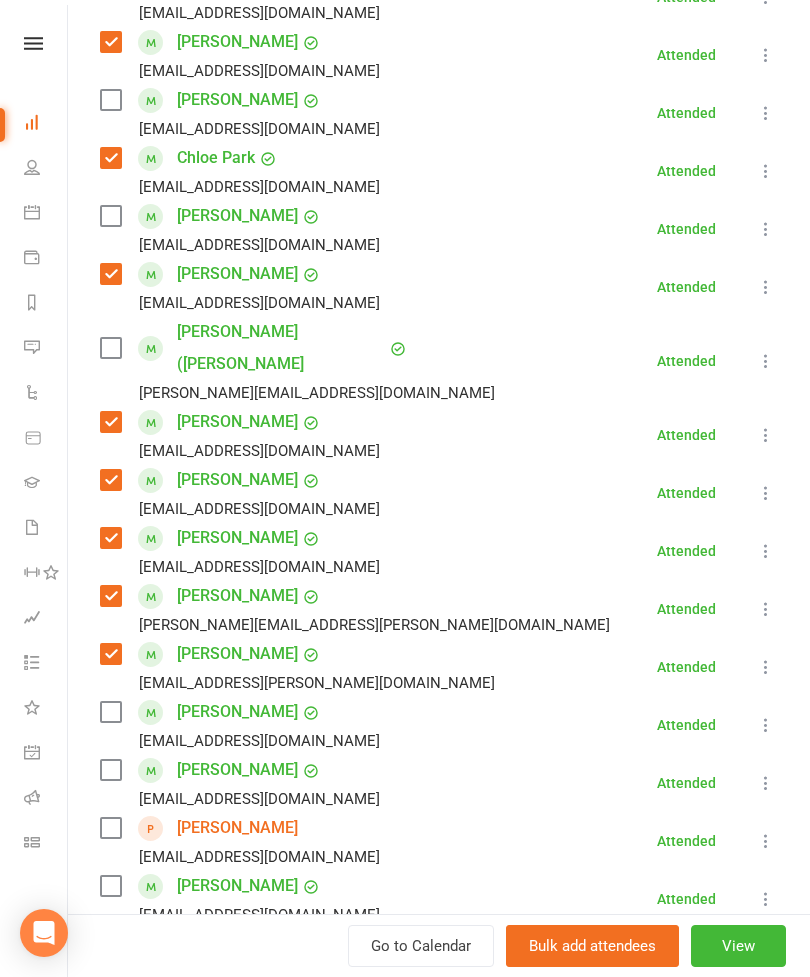 click at bounding box center (110, 216) 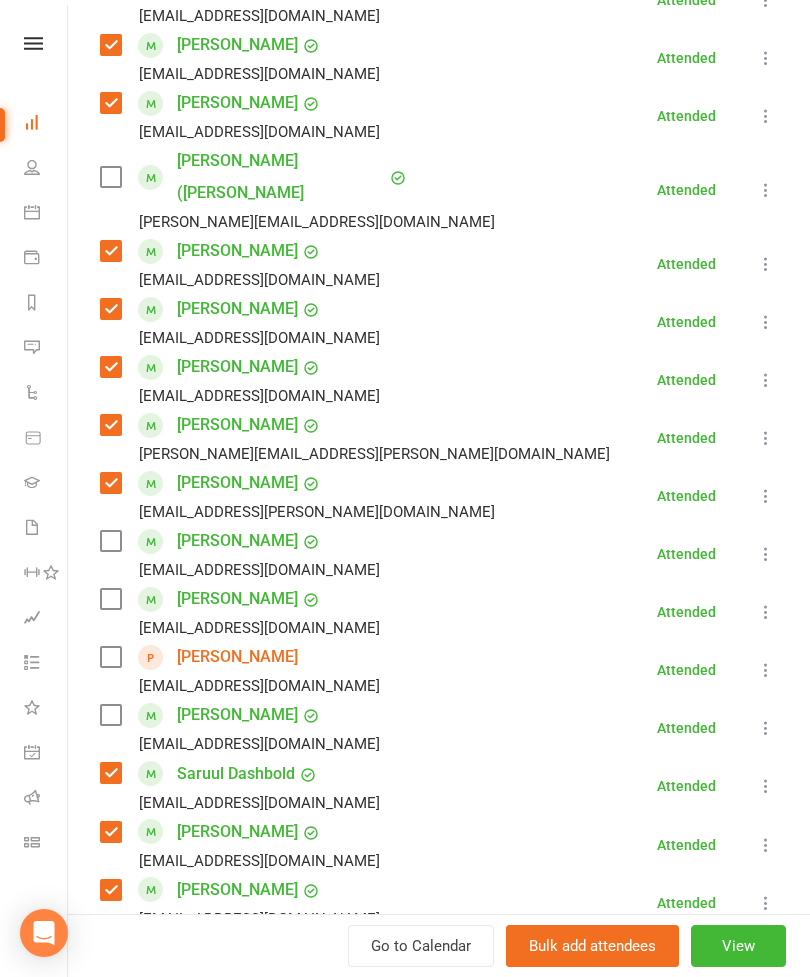 scroll, scrollTop: 587, scrollLeft: 0, axis: vertical 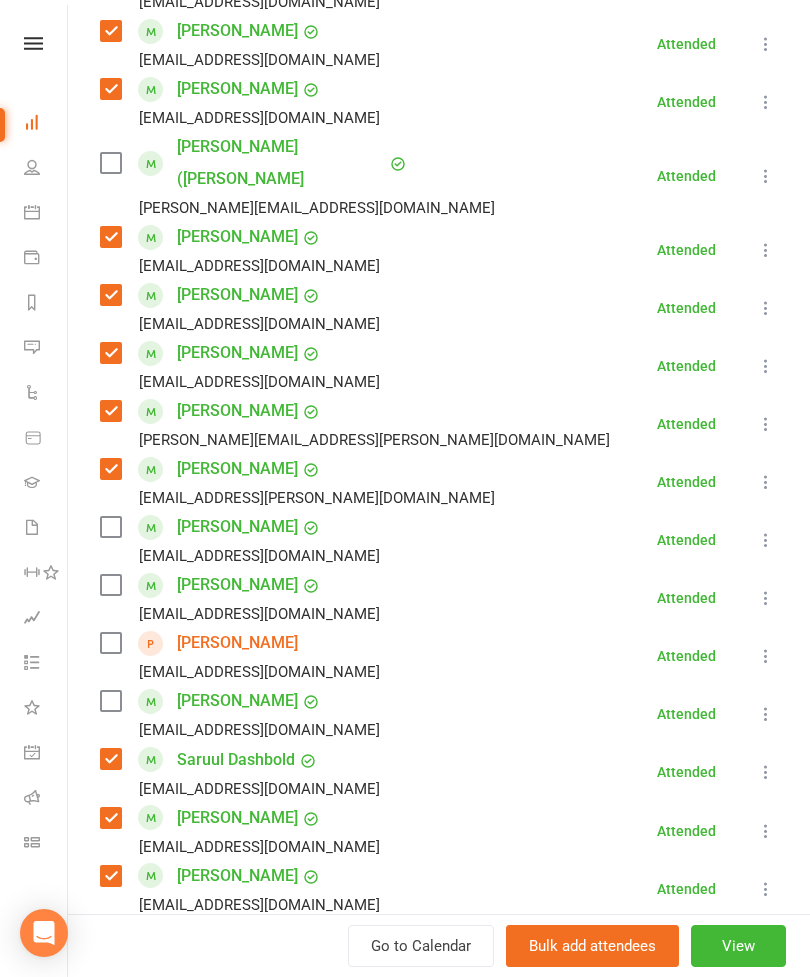 click at bounding box center (110, 585) 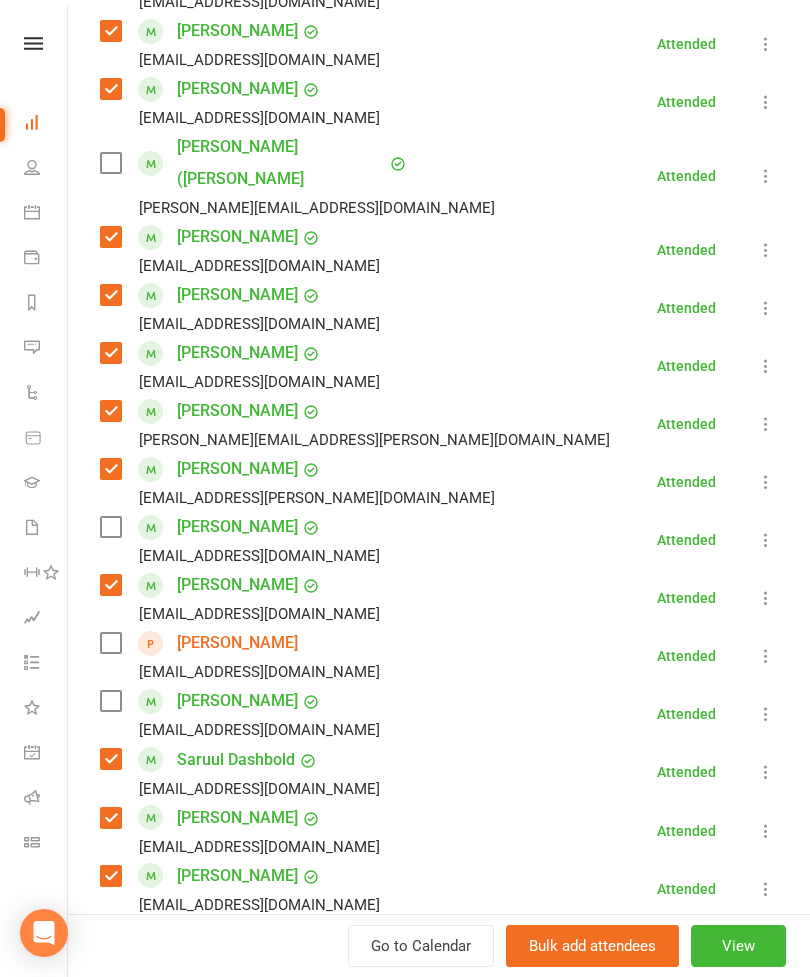click at bounding box center (110, 701) 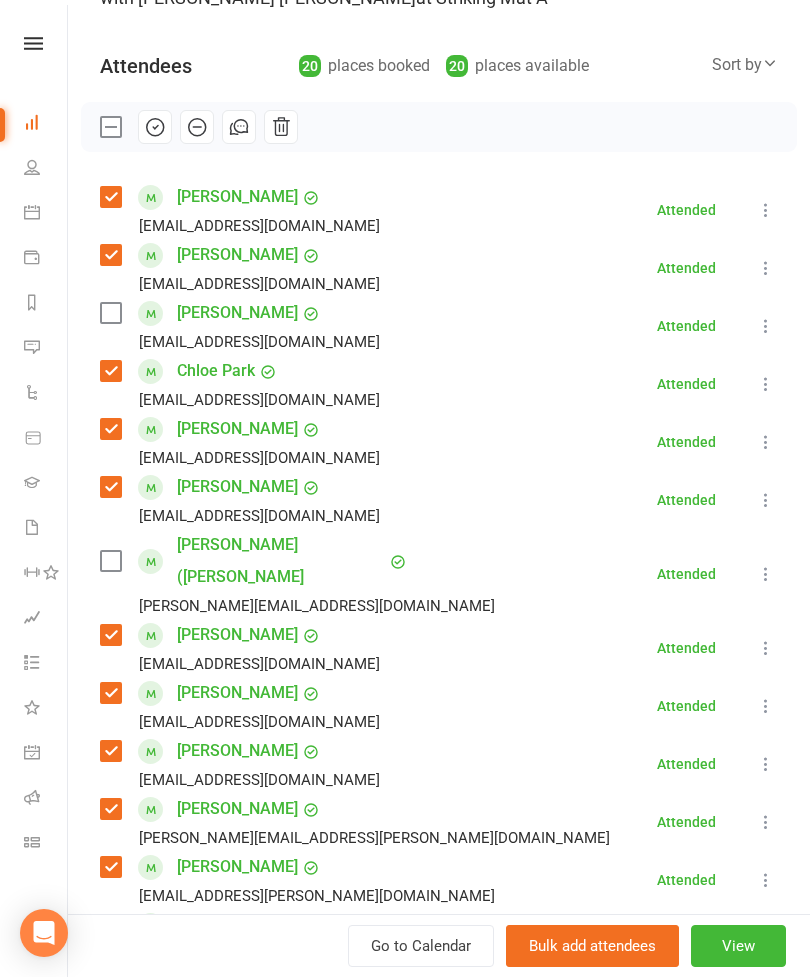 scroll, scrollTop: 155, scrollLeft: 0, axis: vertical 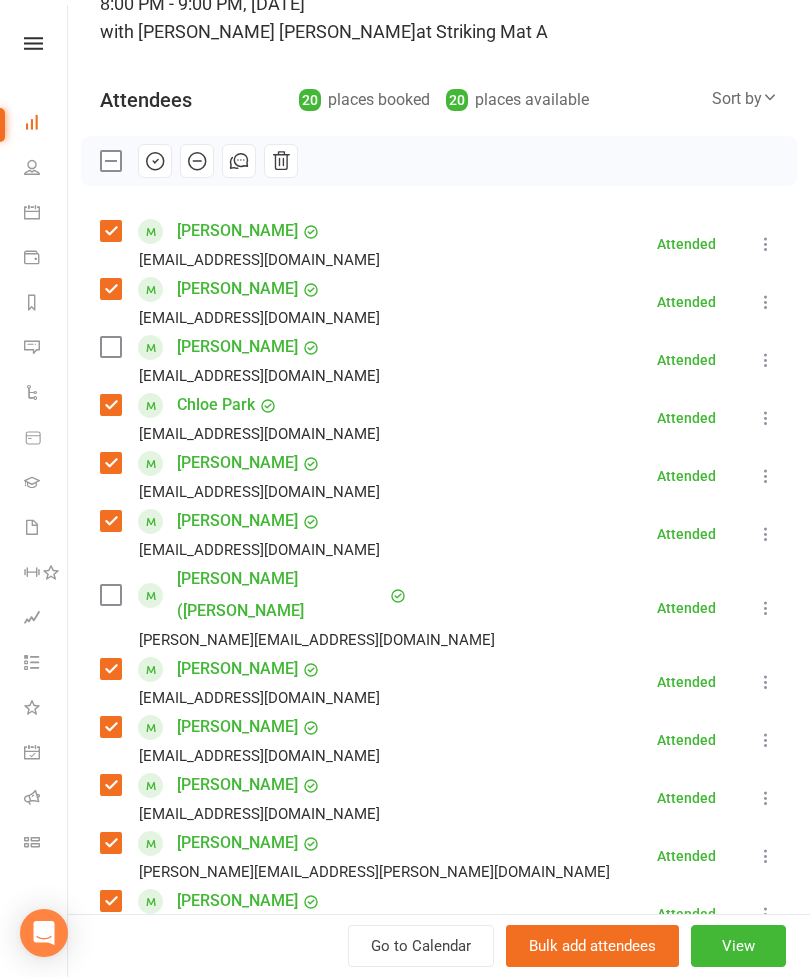click on "[PERSON_NAME]  [EMAIL_ADDRESS][DOMAIN_NAME]" at bounding box center (244, 360) 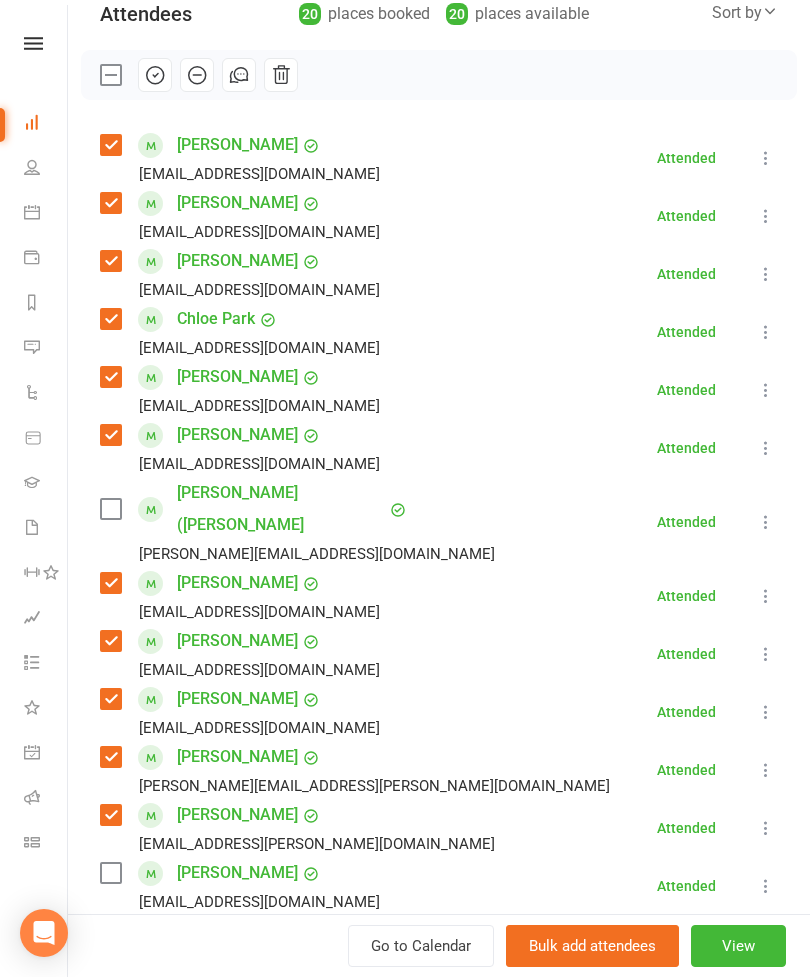scroll, scrollTop: 243, scrollLeft: 0, axis: vertical 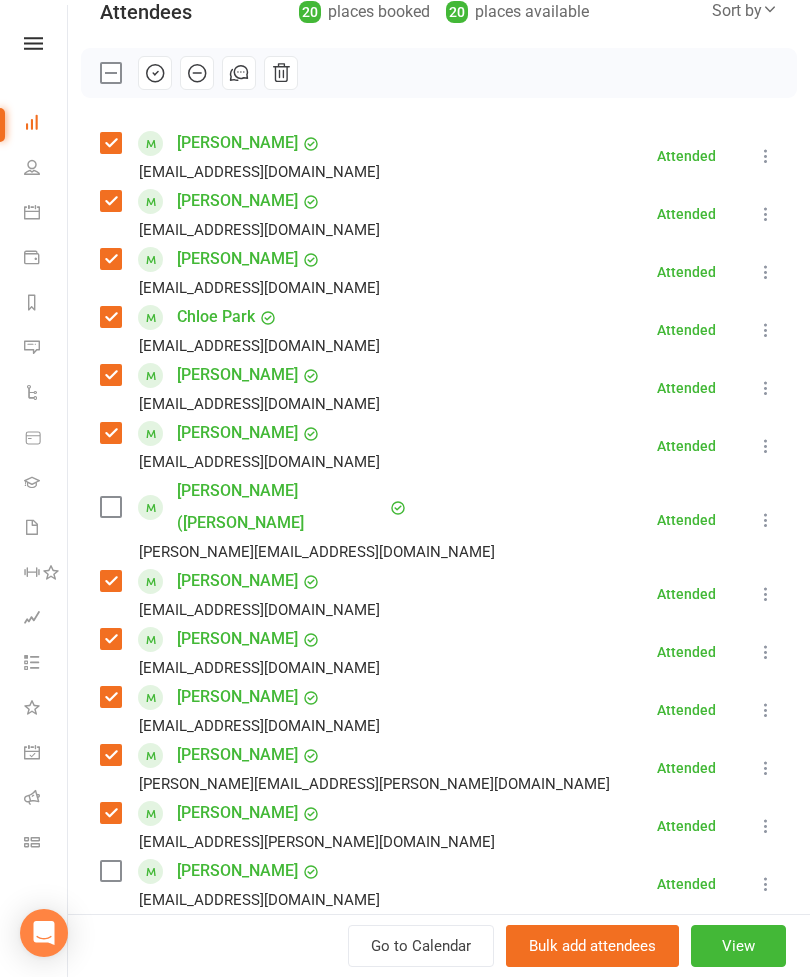 click at bounding box center (110, 507) 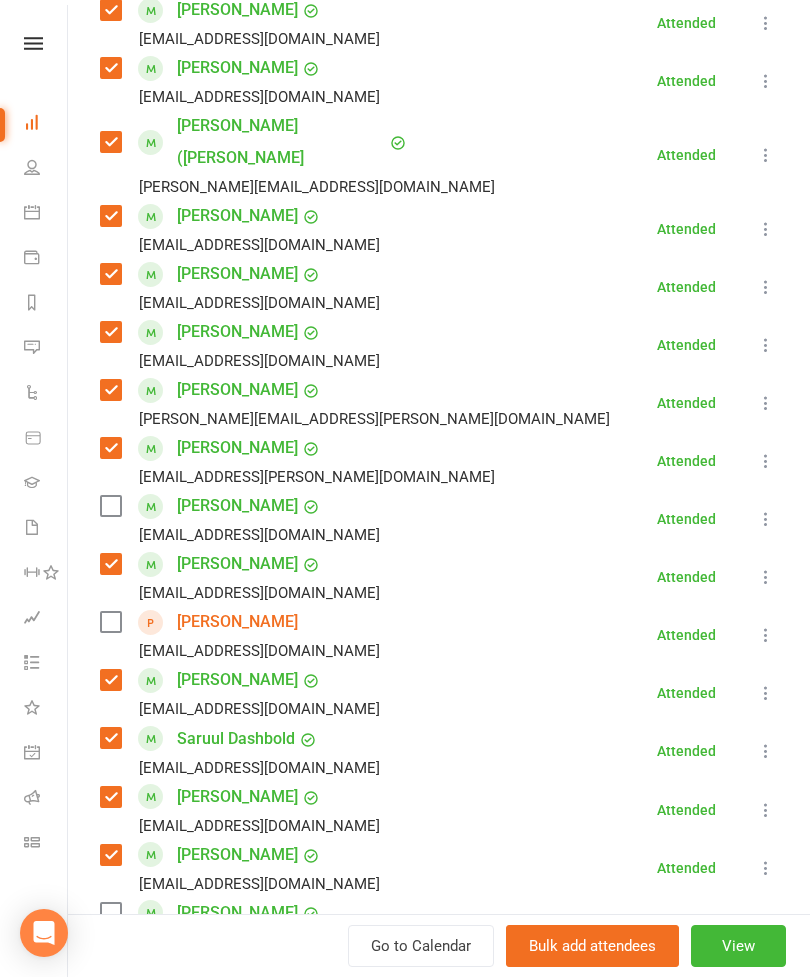 scroll, scrollTop: 611, scrollLeft: 0, axis: vertical 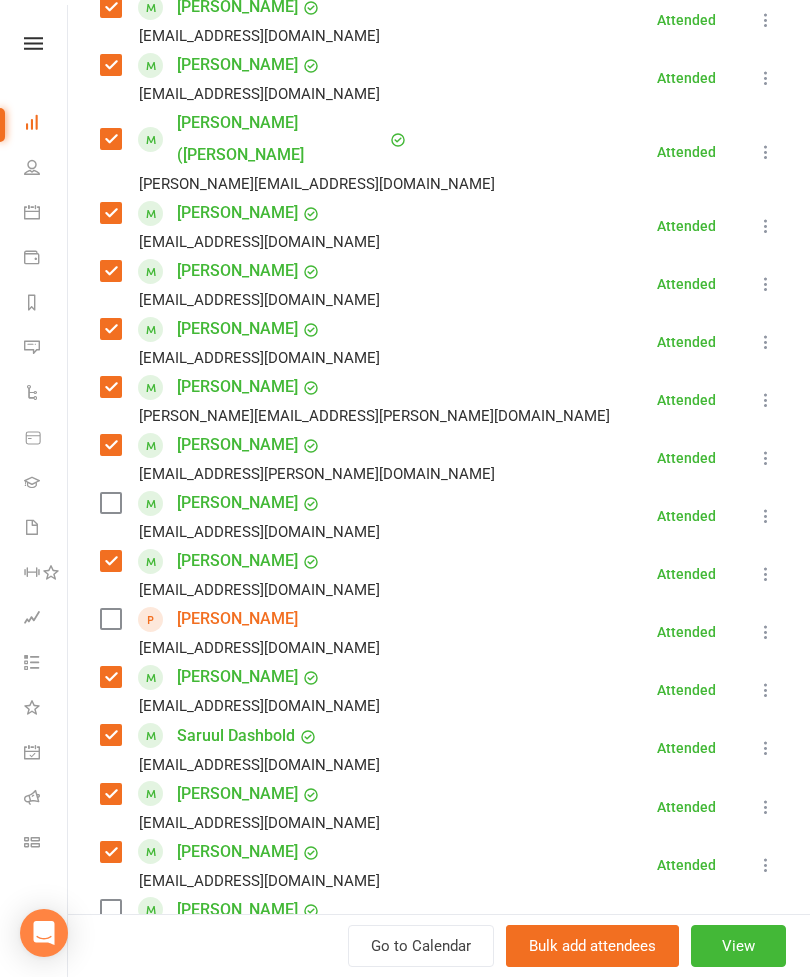 click at bounding box center [110, 619] 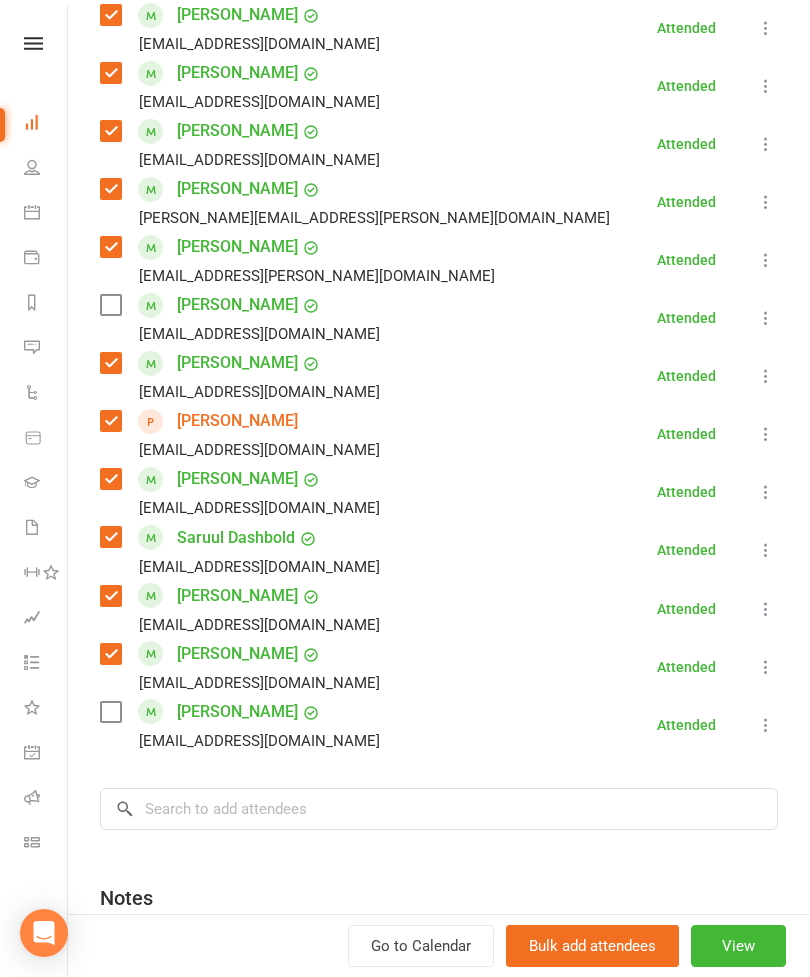 scroll, scrollTop: 860, scrollLeft: 0, axis: vertical 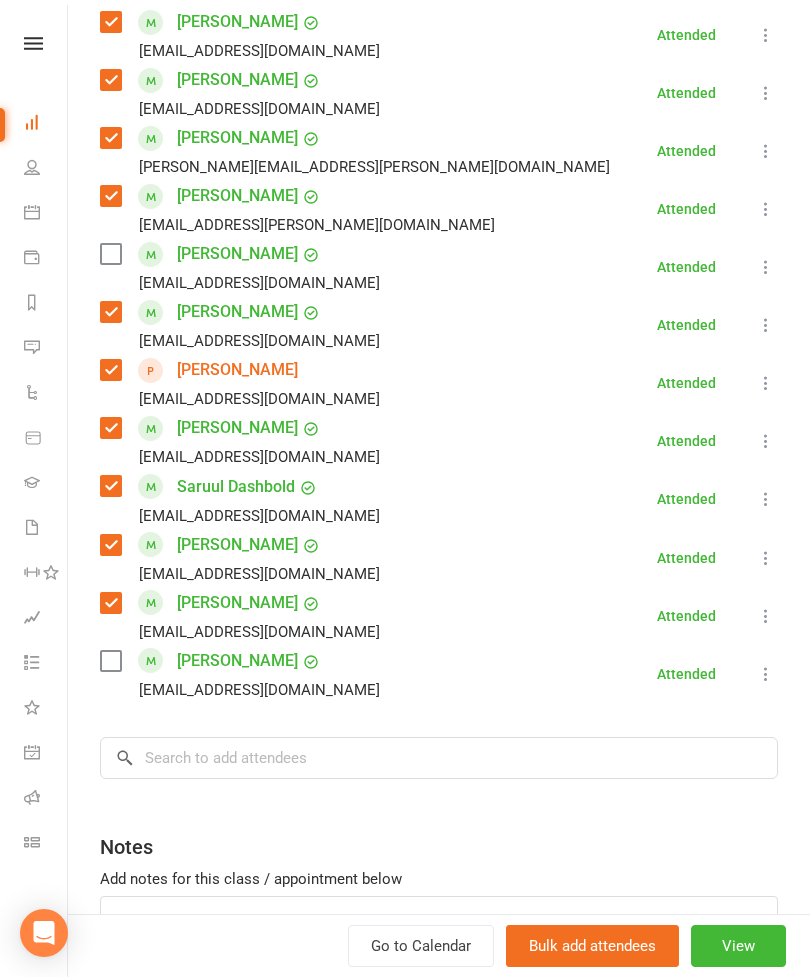 click at bounding box center [110, 661] 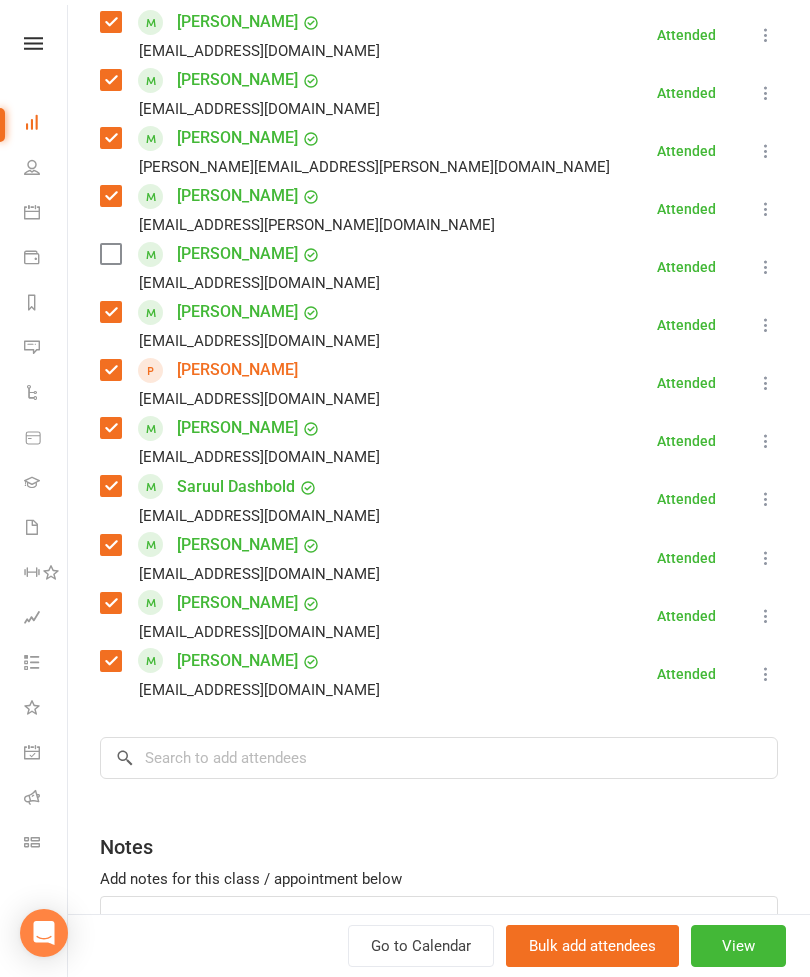 click at bounding box center [110, 254] 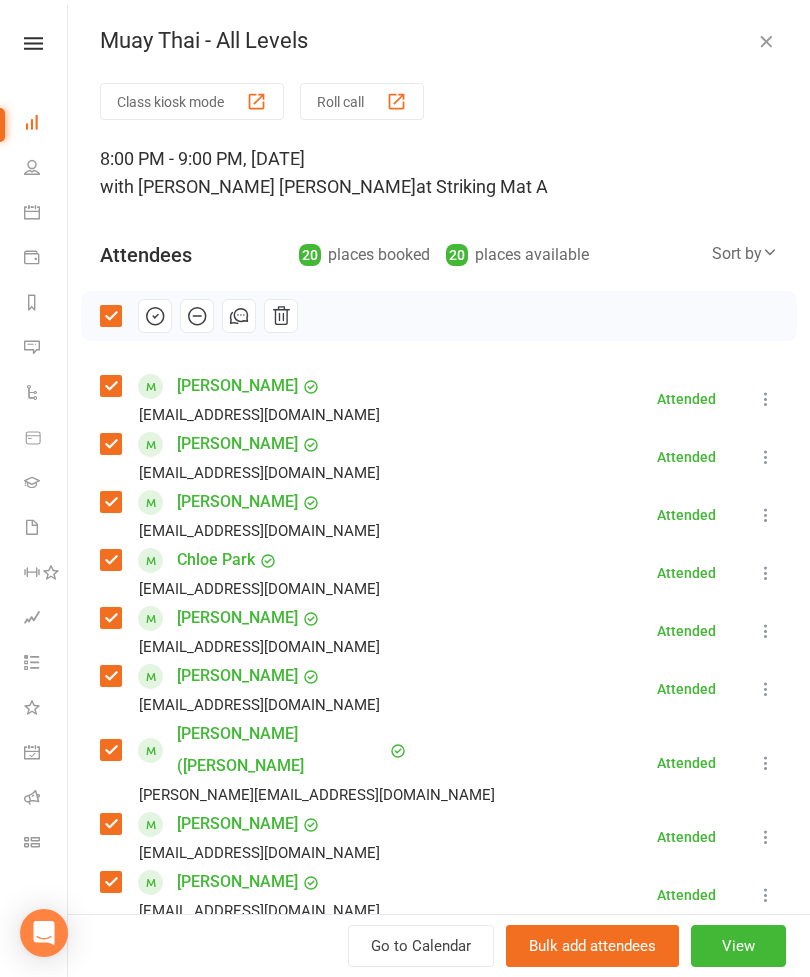 scroll, scrollTop: 0, scrollLeft: 0, axis: both 